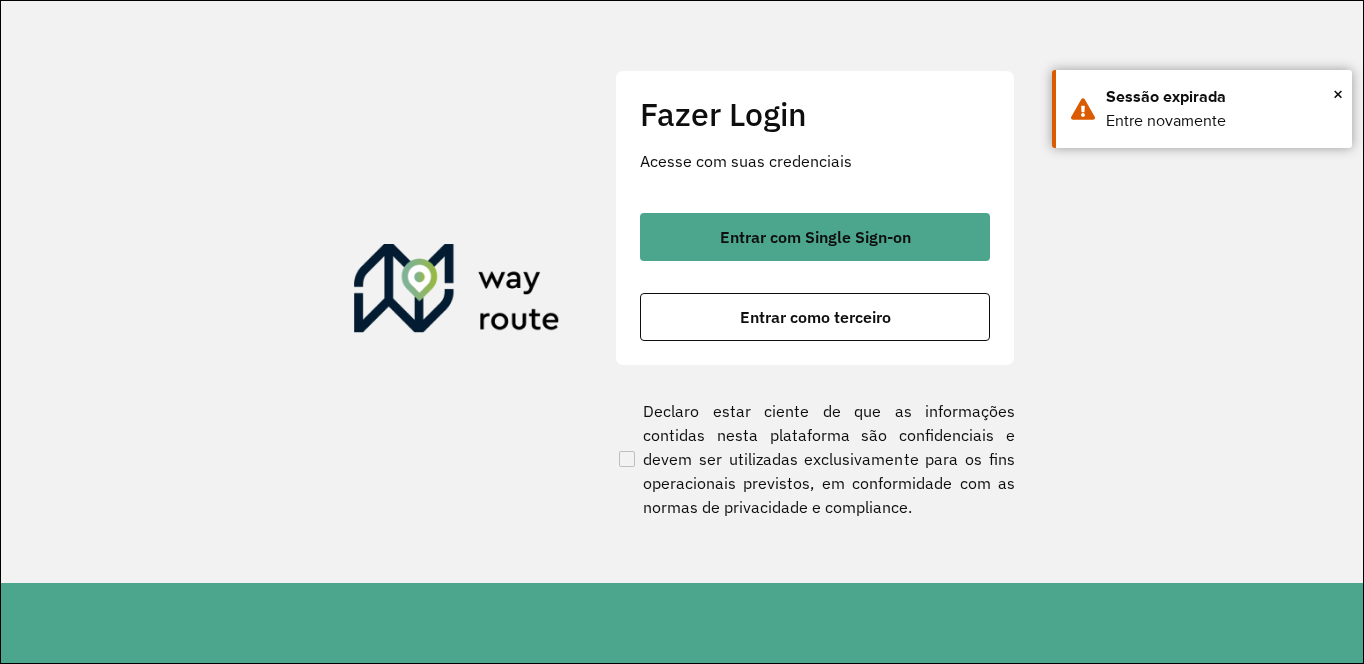 scroll, scrollTop: 0, scrollLeft: 0, axis: both 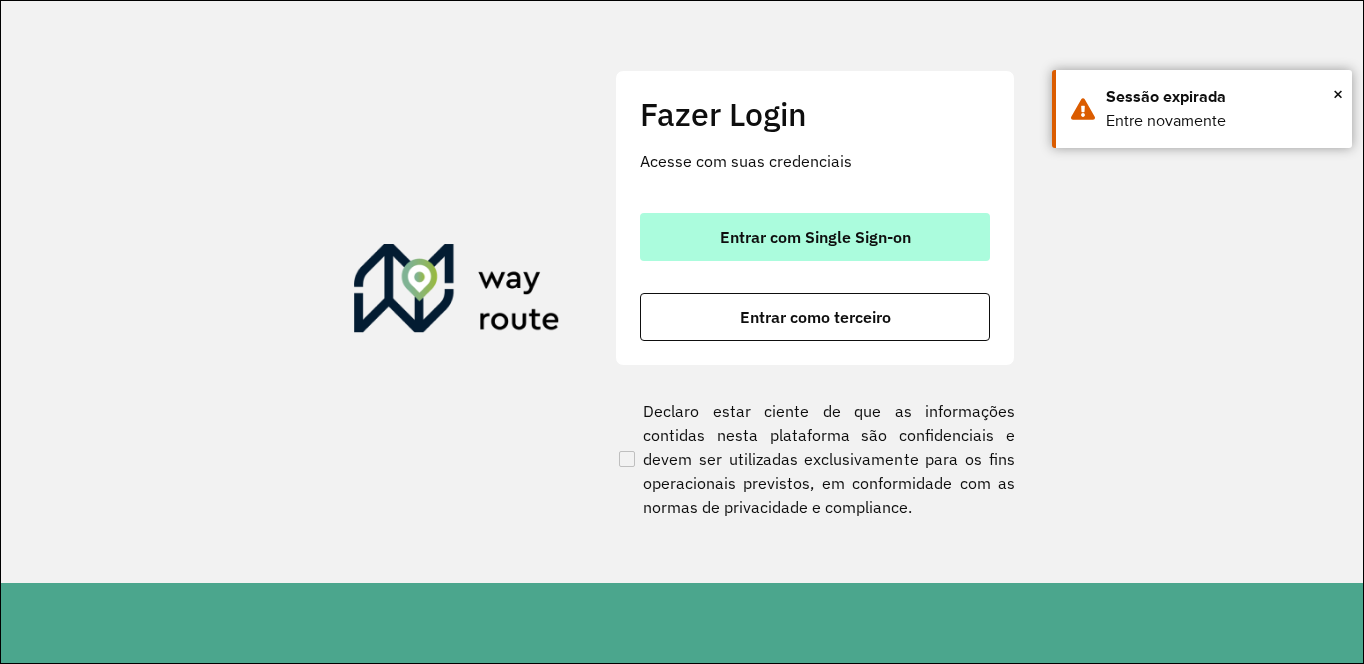 click on "Entrar com Single Sign-on" at bounding box center (815, 237) 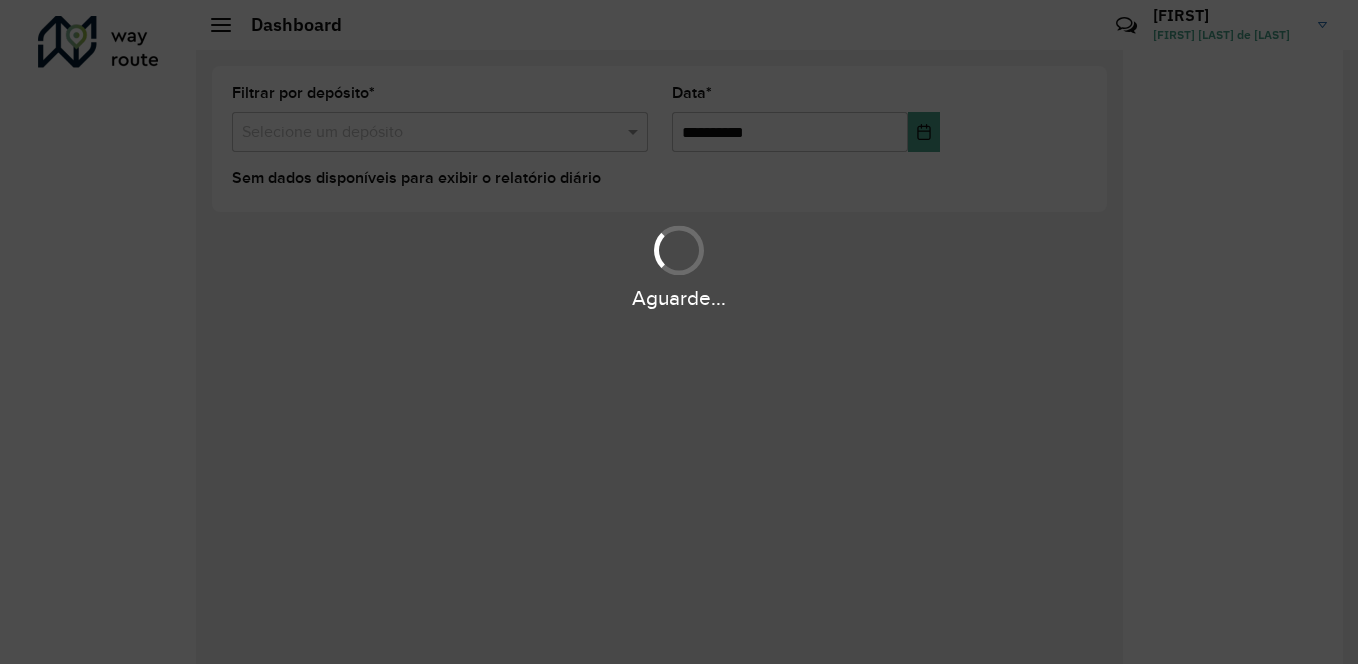 scroll, scrollTop: 0, scrollLeft: 0, axis: both 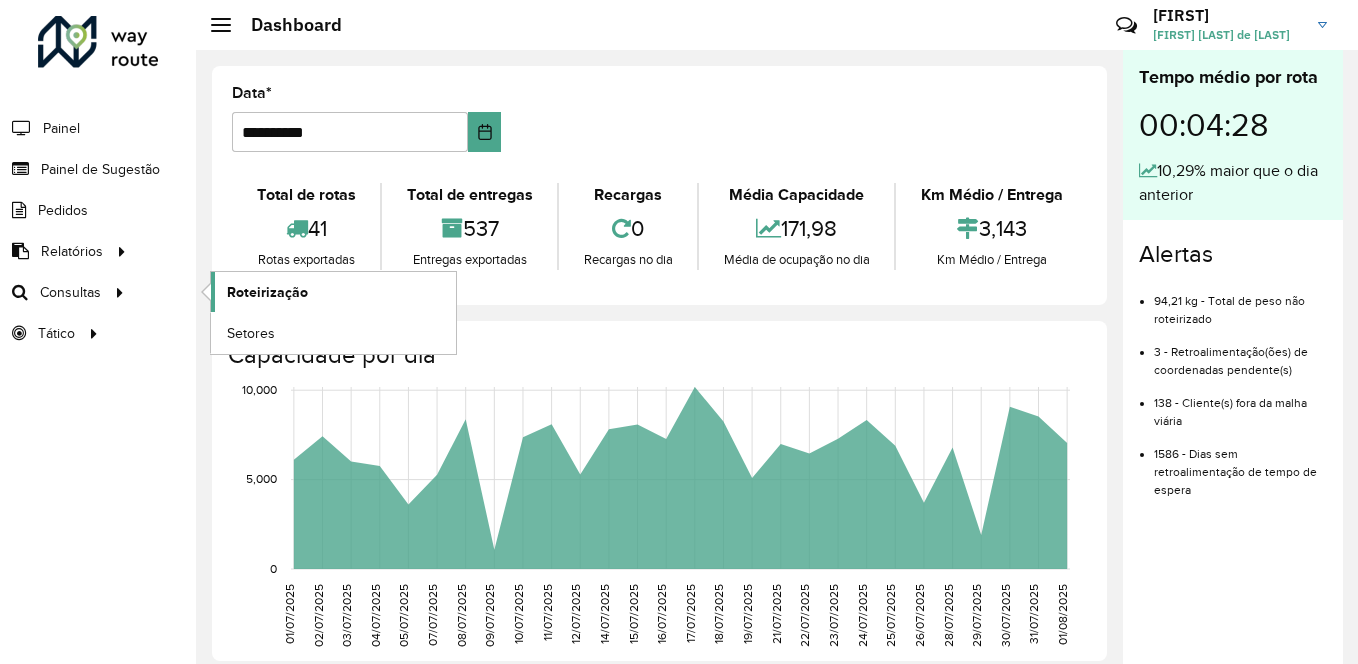 click on "Roteirização" 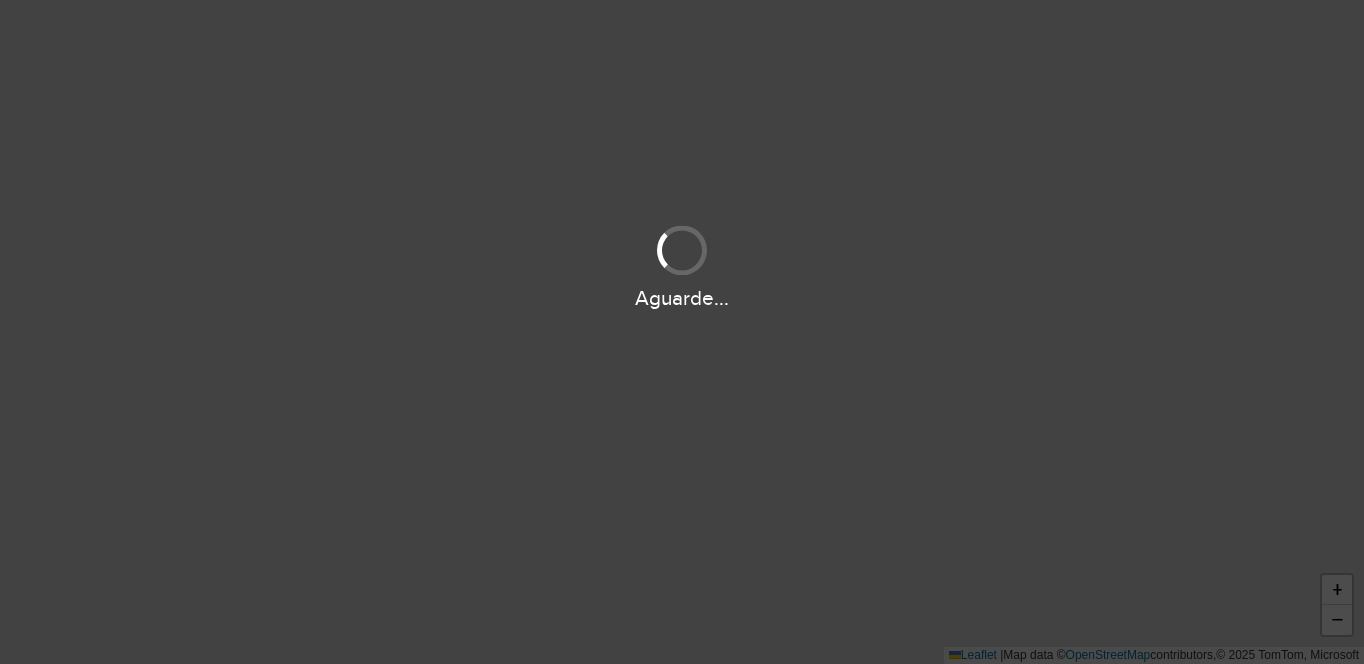scroll, scrollTop: 0, scrollLeft: 0, axis: both 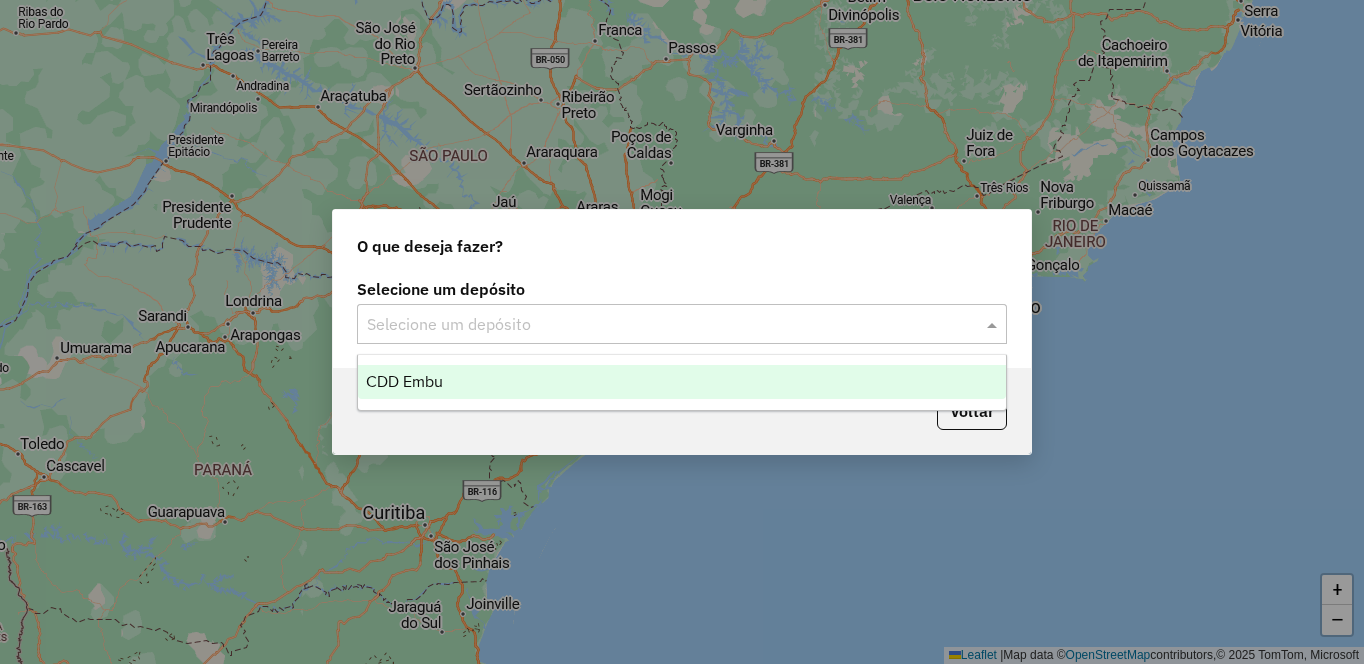 click 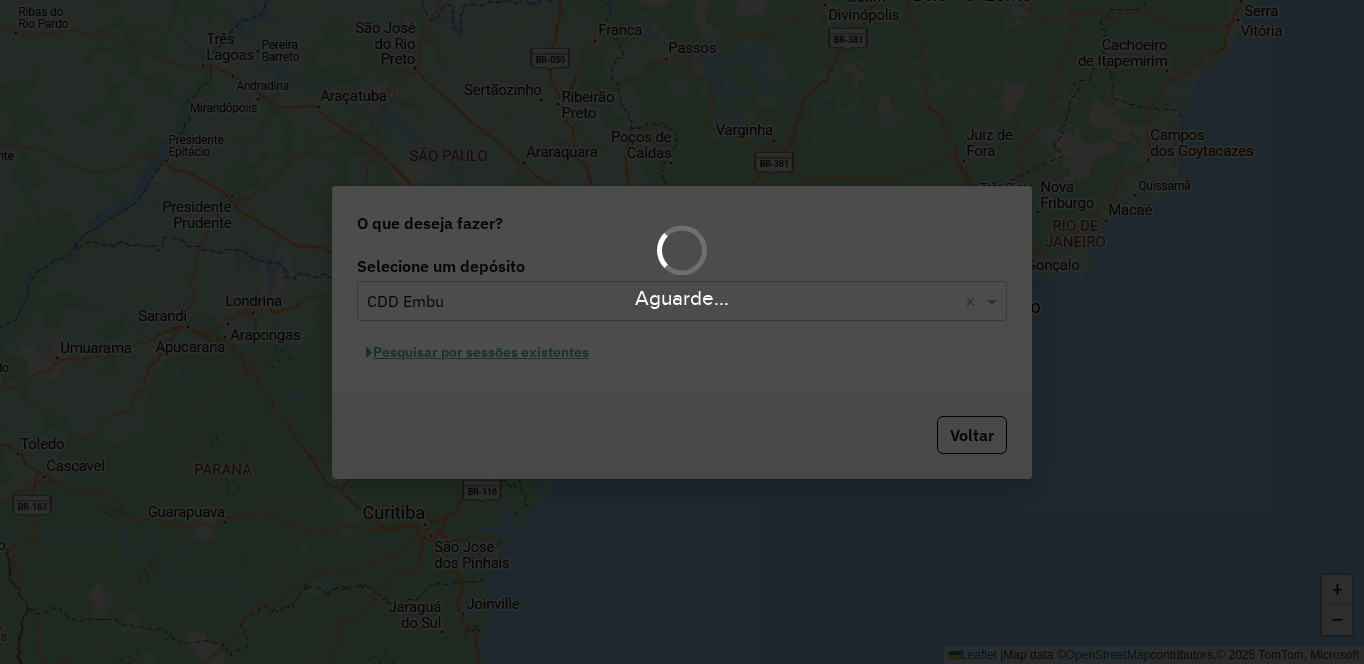 click on "Aguarde..." at bounding box center [682, 332] 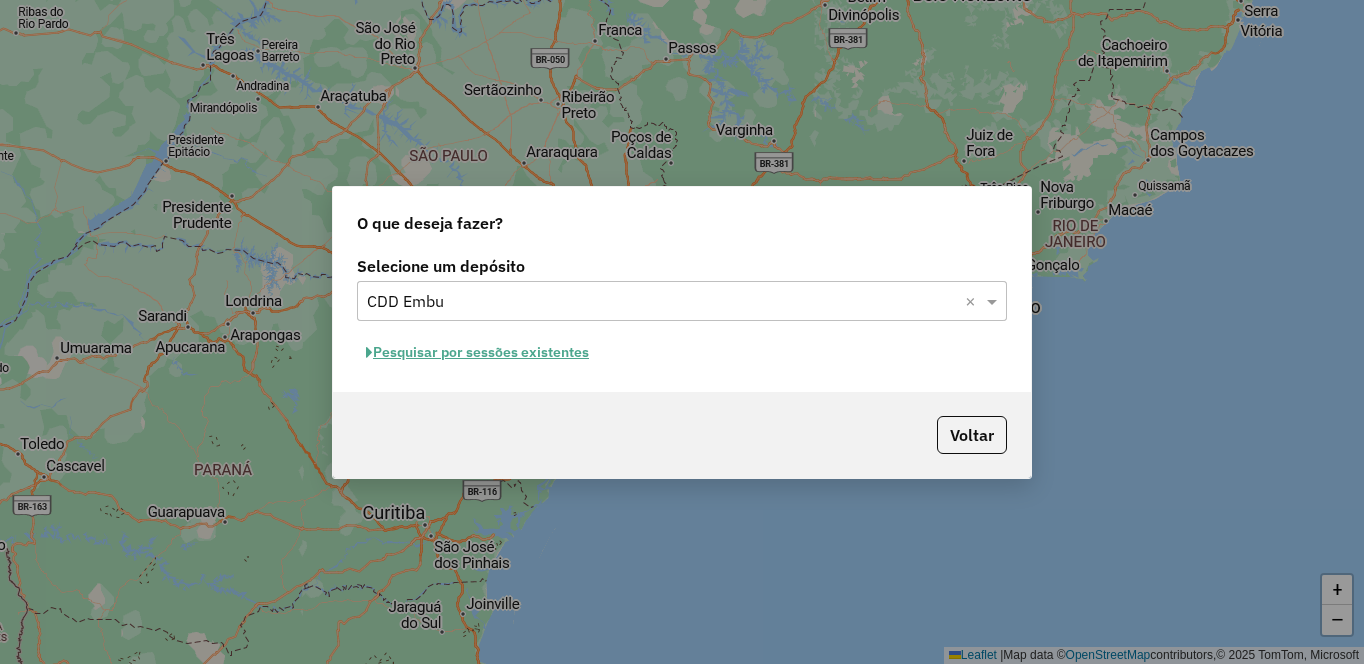 click on "Pesquisar por sessões existentes" 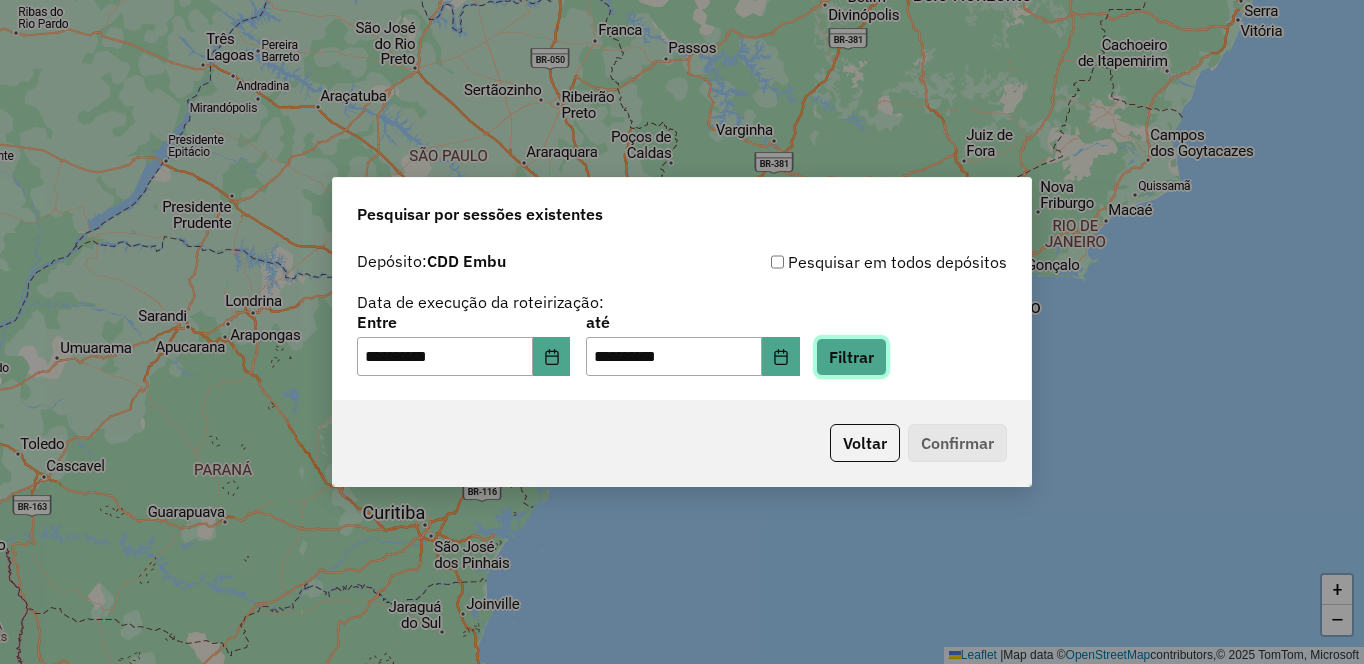click on "Filtrar" 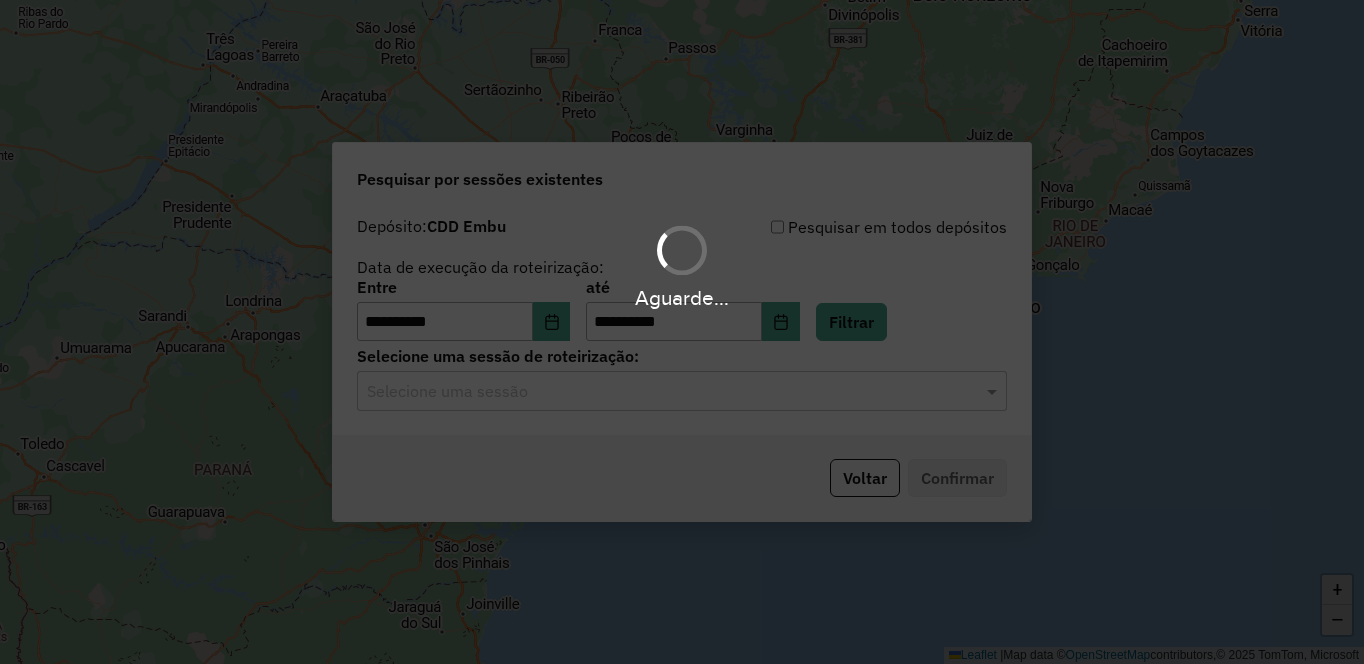 click on "**********" at bounding box center [682, 332] 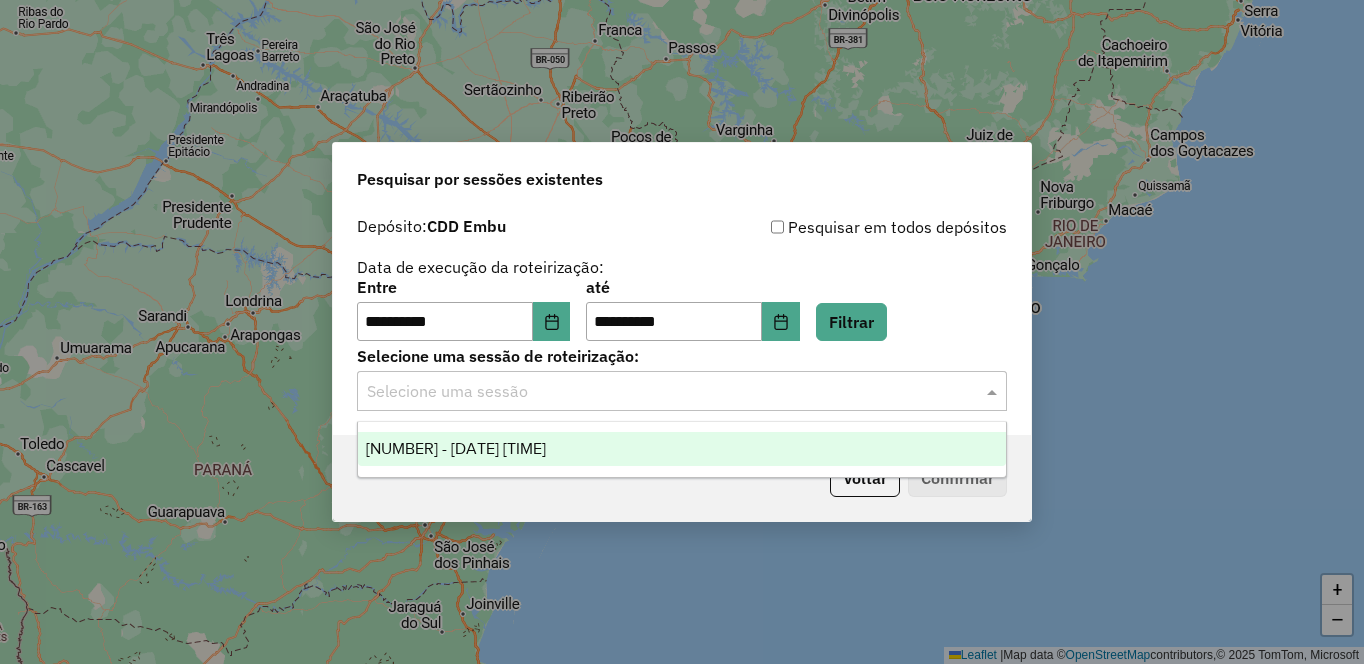 click 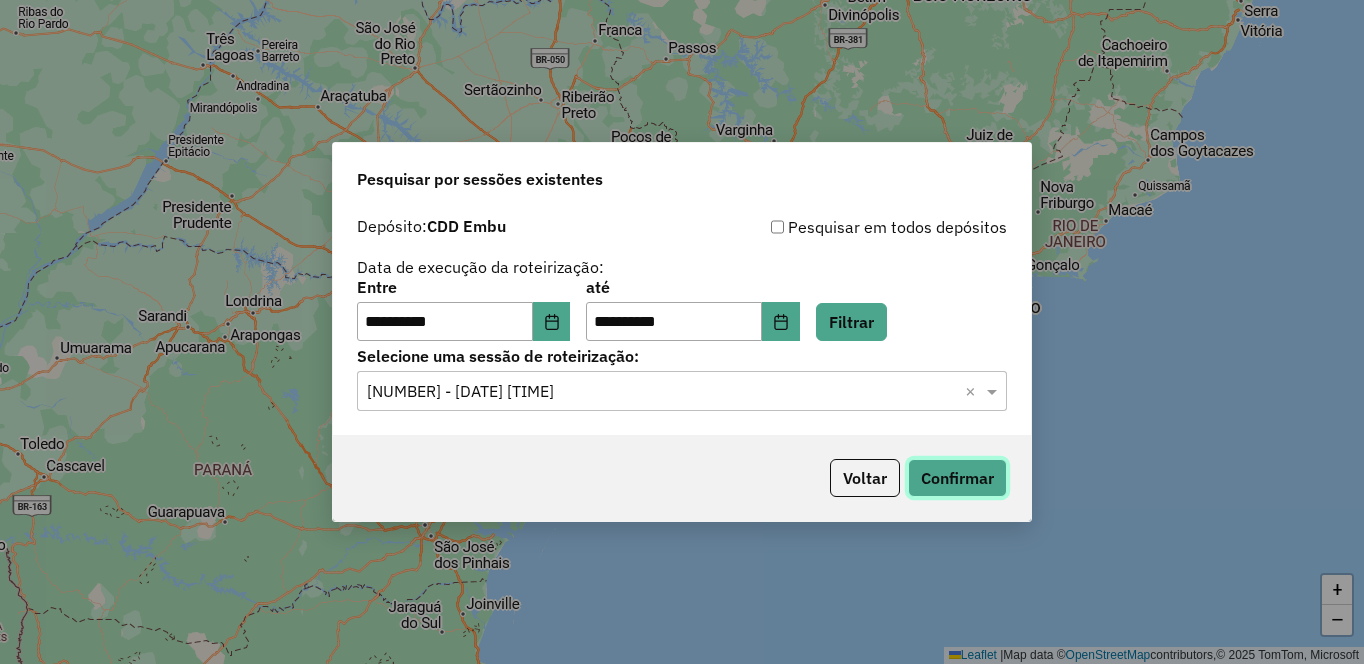 click on "Confirmar" 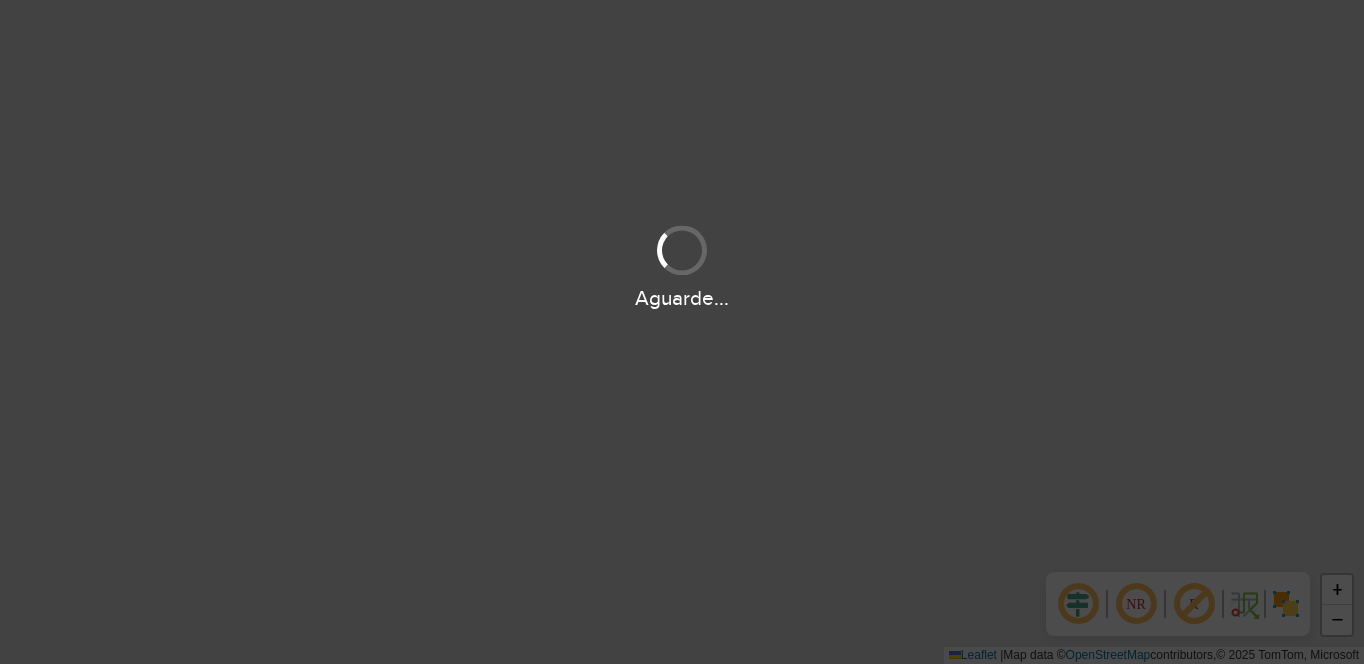 scroll, scrollTop: 0, scrollLeft: 0, axis: both 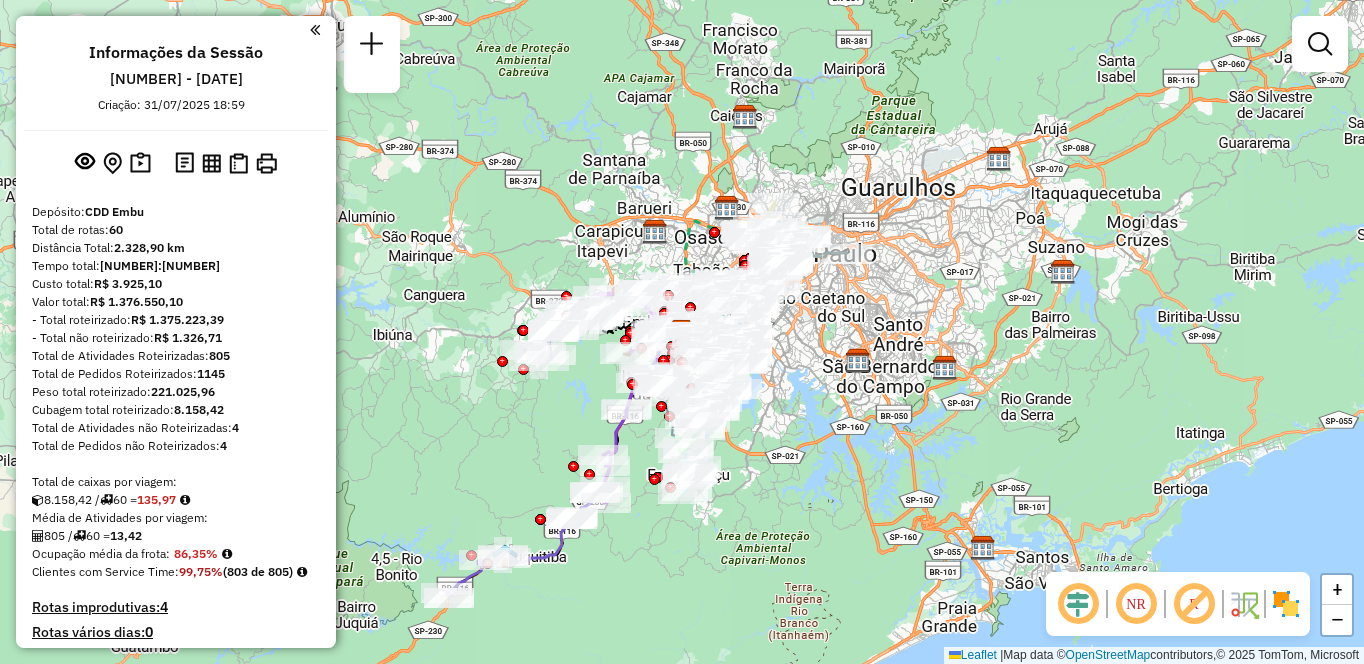 click 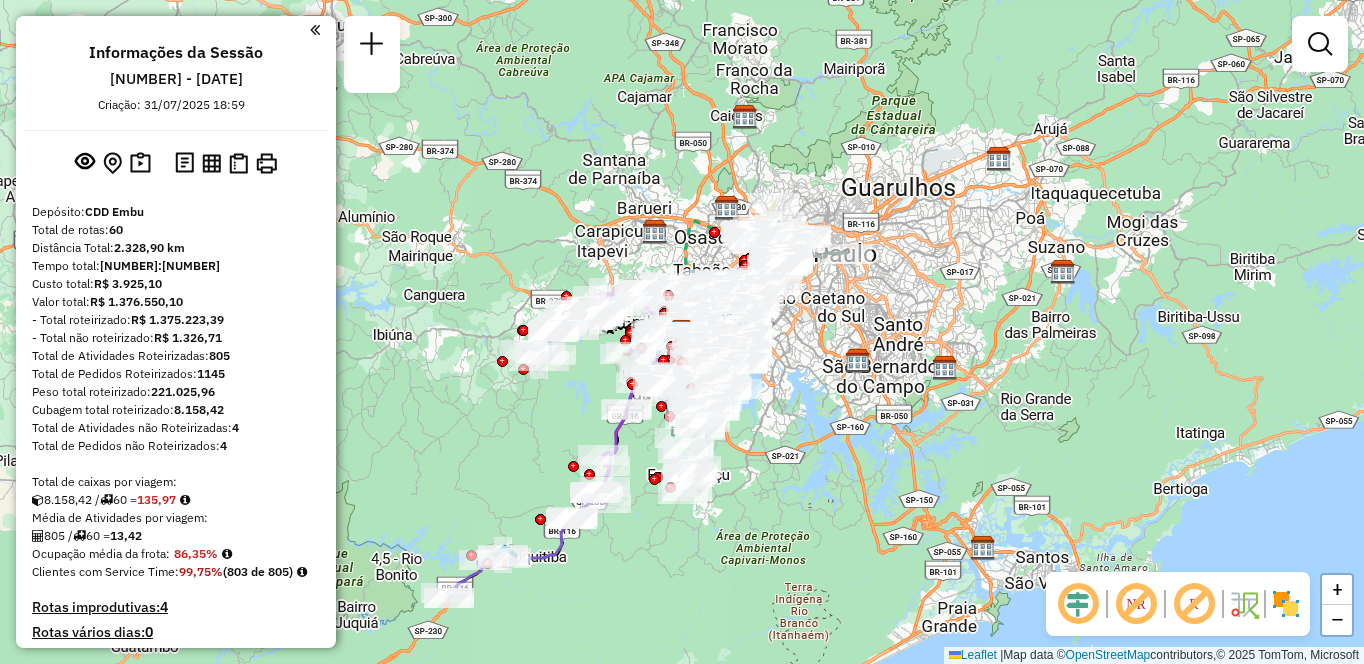 click 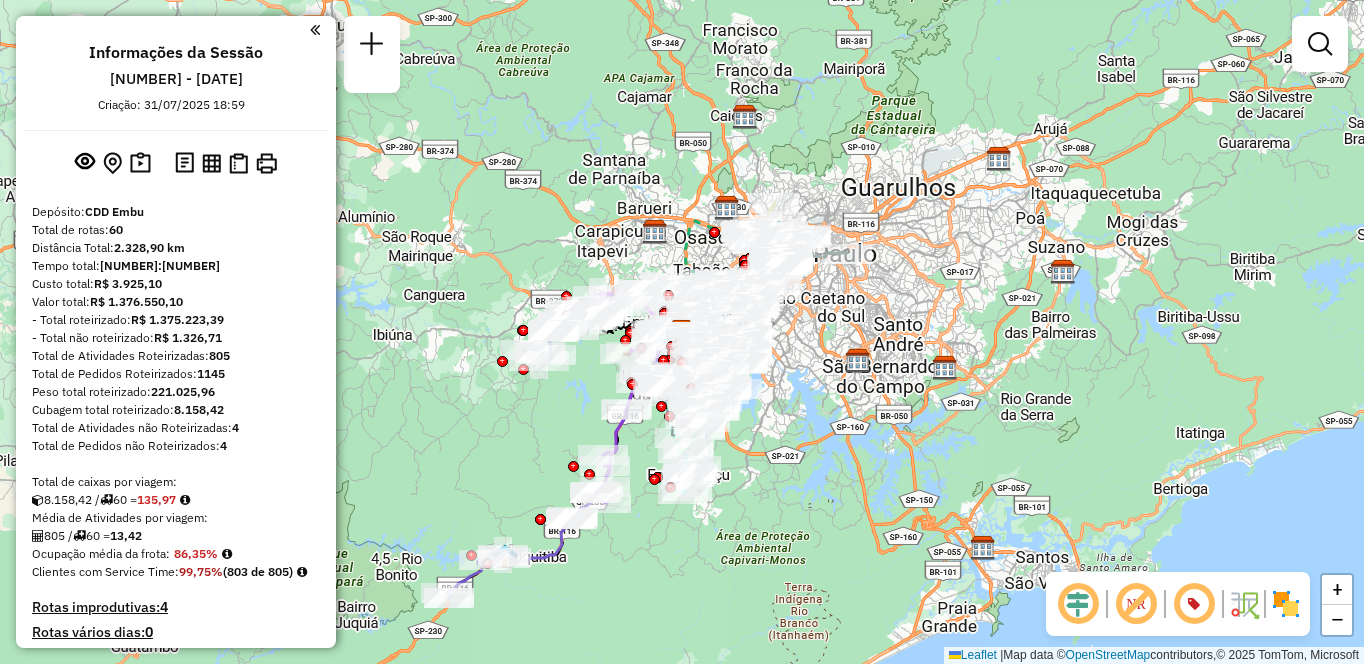 click 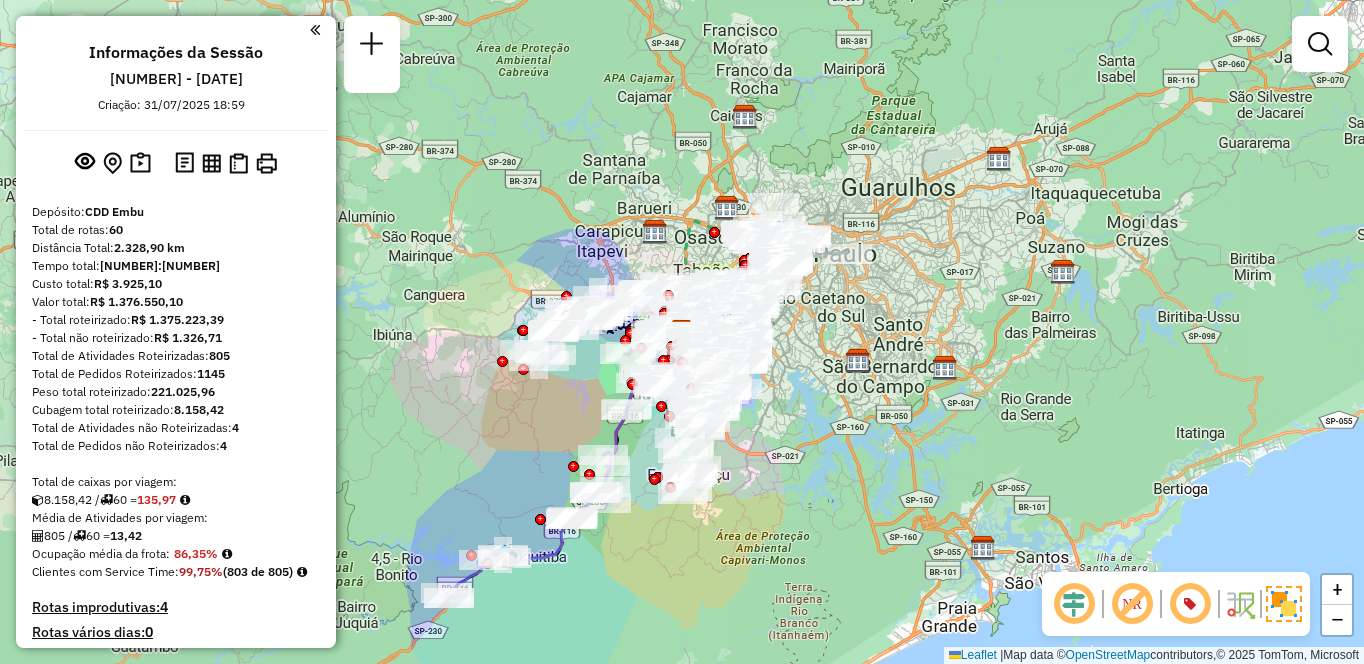 scroll, scrollTop: 734, scrollLeft: 0, axis: vertical 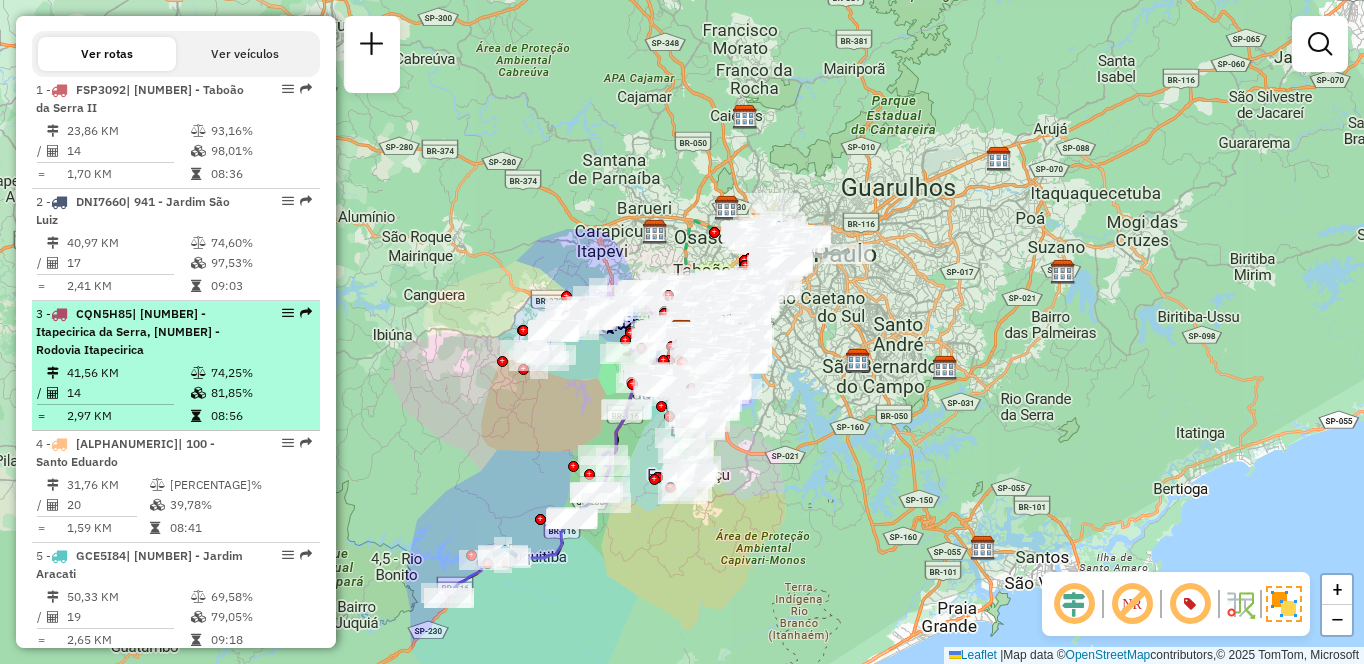 select on "**********" 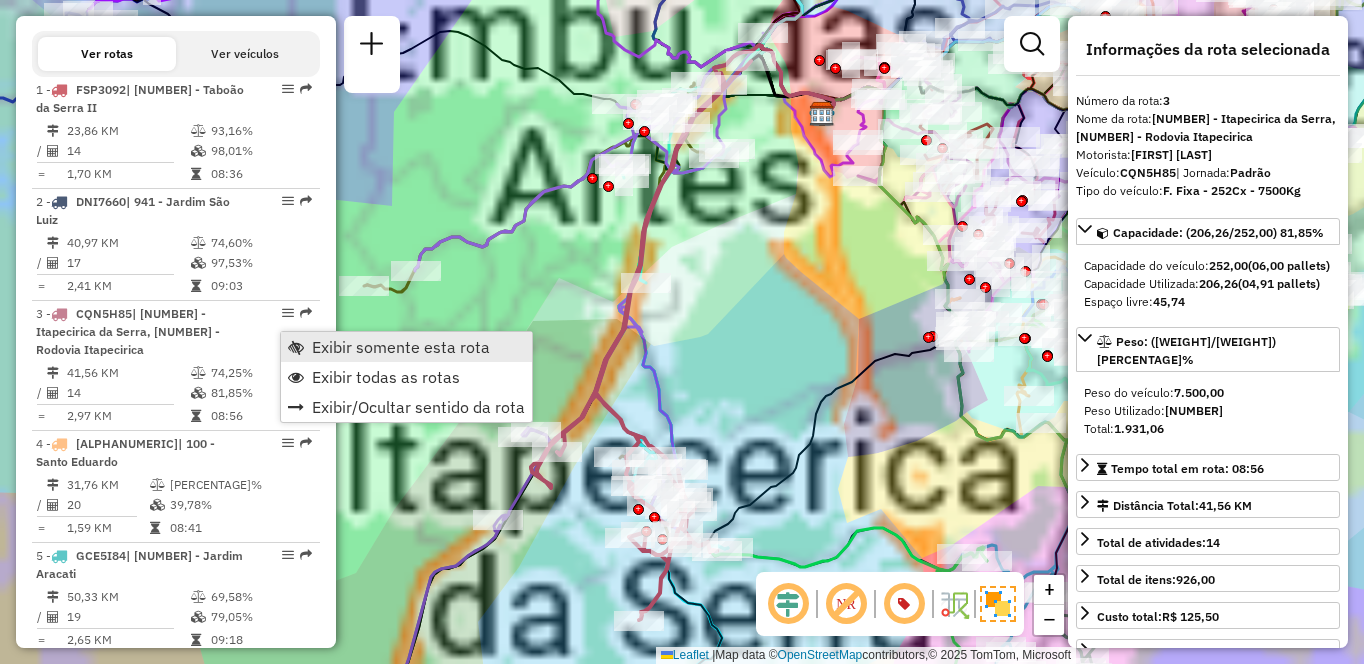 click on "Exibir somente esta rota" at bounding box center (401, 347) 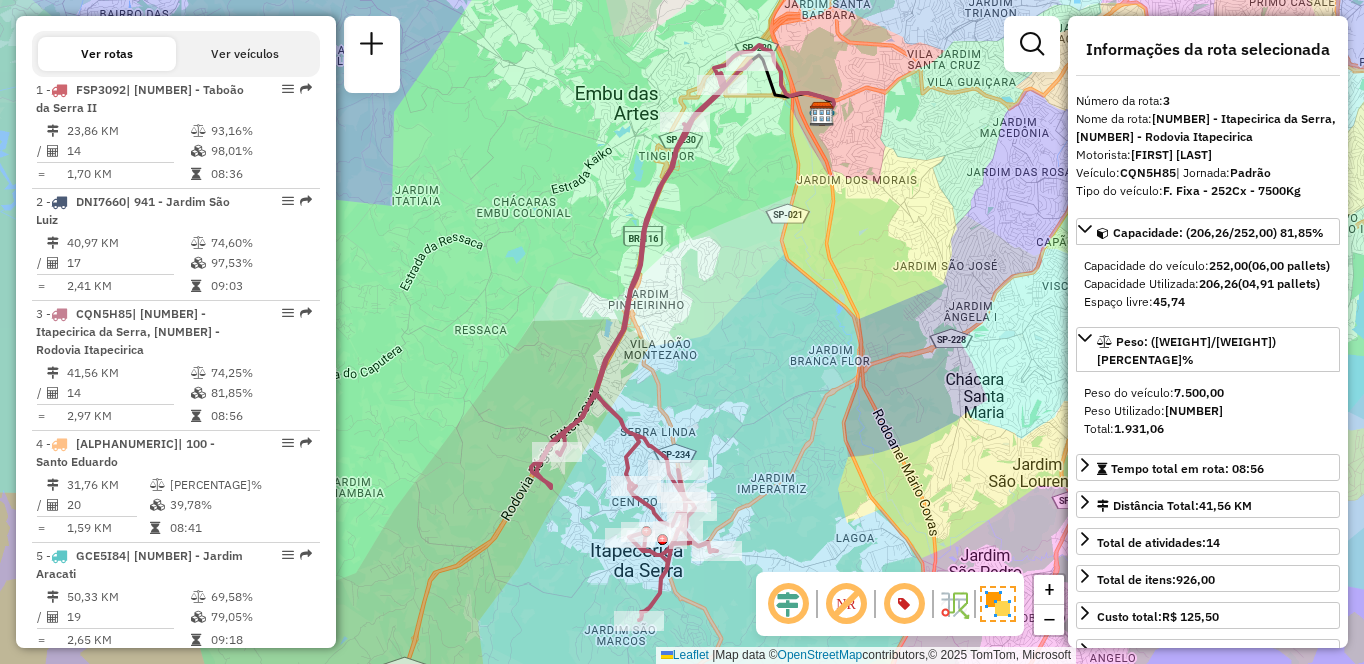 click on "Janela de atendimento Grade de atendimento Capacidade Transportadoras Veículos Cliente Pedidos  Rotas Selecione os dias de semana para filtrar as janelas de atendimento  Seg   Ter   Qua   Qui   Sex   Sáb   Dom  Informe o período da janela de atendimento: De: Até:  Filtrar exatamente a janela do cliente  Considerar janela de atendimento padrão  Selecione os dias de semana para filtrar as grades de atendimento  Seg   Ter   Qua   Qui   Sex   Sáb   Dom   Considerar clientes sem dia de atendimento cadastrado  Clientes fora do dia de atendimento selecionado Filtrar as atividades entre os valores definidos abaixo:  Peso mínimo:   Peso máximo:   Cubagem mínima:   Cubagem máxima:   De:   Até:  Filtrar as atividades entre o tempo de atendimento definido abaixo:  De:   Até:   Considerar capacidade total dos clientes não roteirizados Transportadora: Selecione um ou mais itens Tipo de veículo: Selecione um ou mais itens Veículo: Selecione um ou mais itens Motorista: Selecione um ou mais itens Nome: Rótulo:" 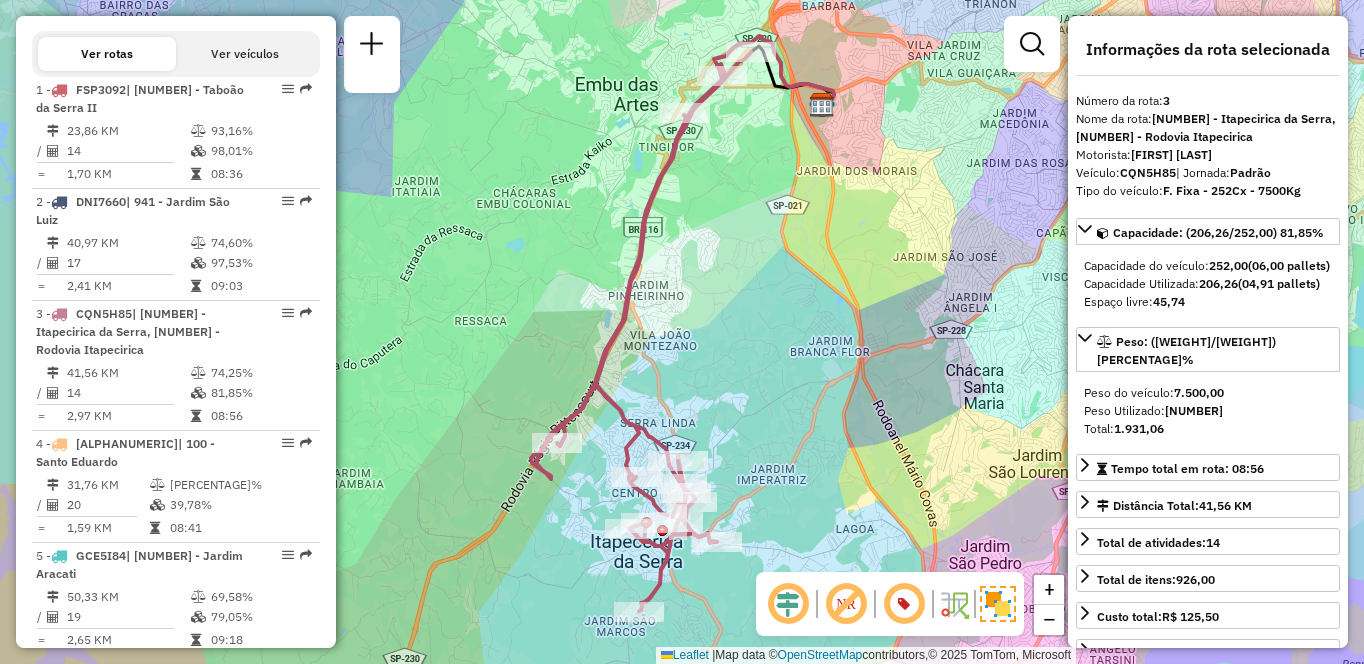 scroll, scrollTop: 7060, scrollLeft: 0, axis: vertical 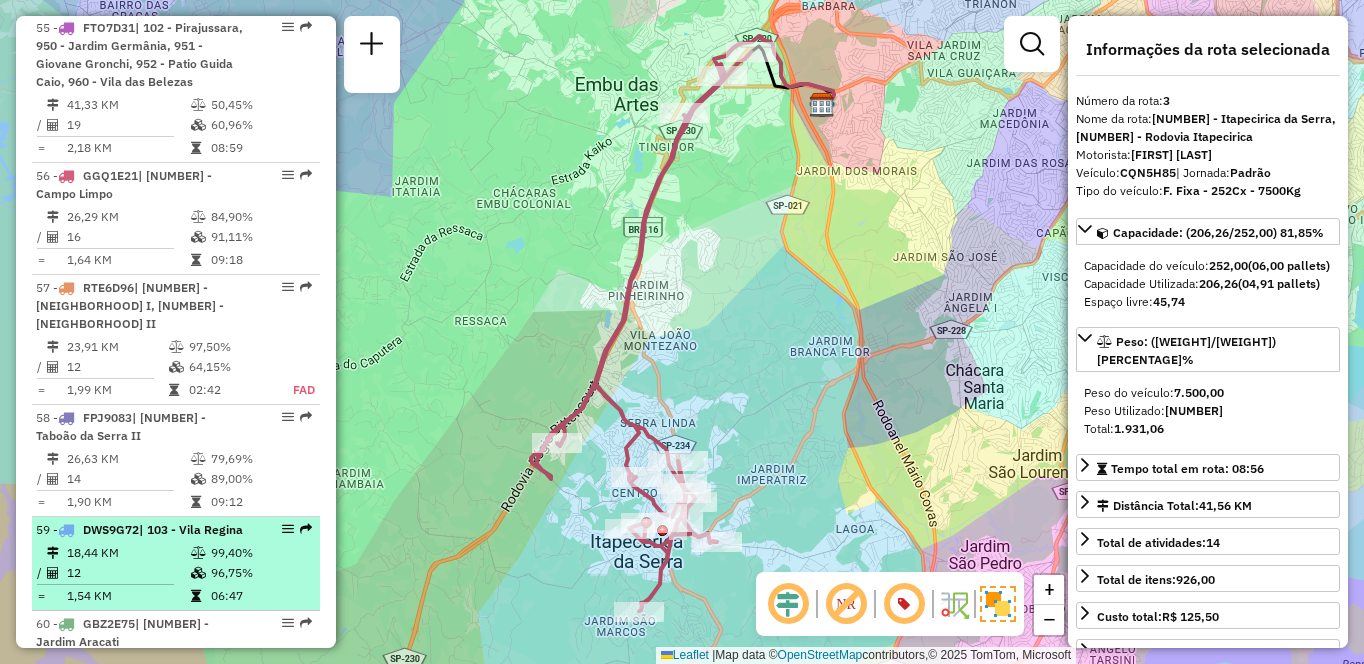 click at bounding box center (198, 553) 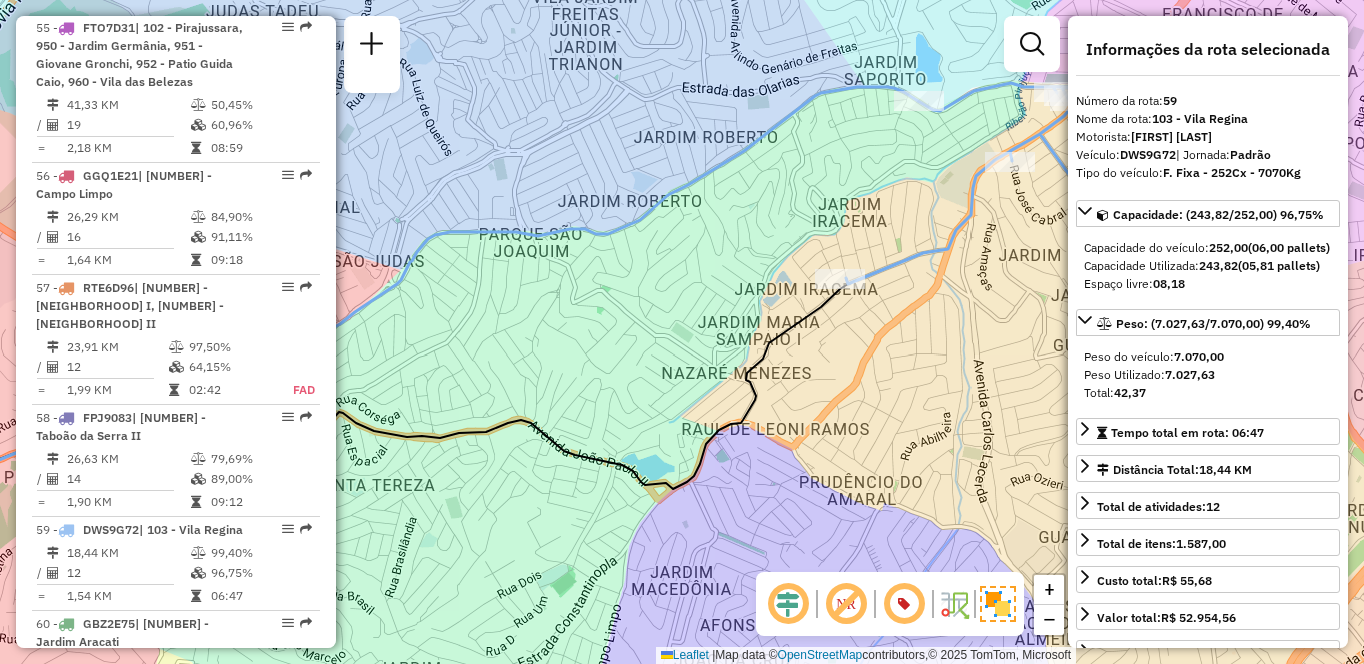 click 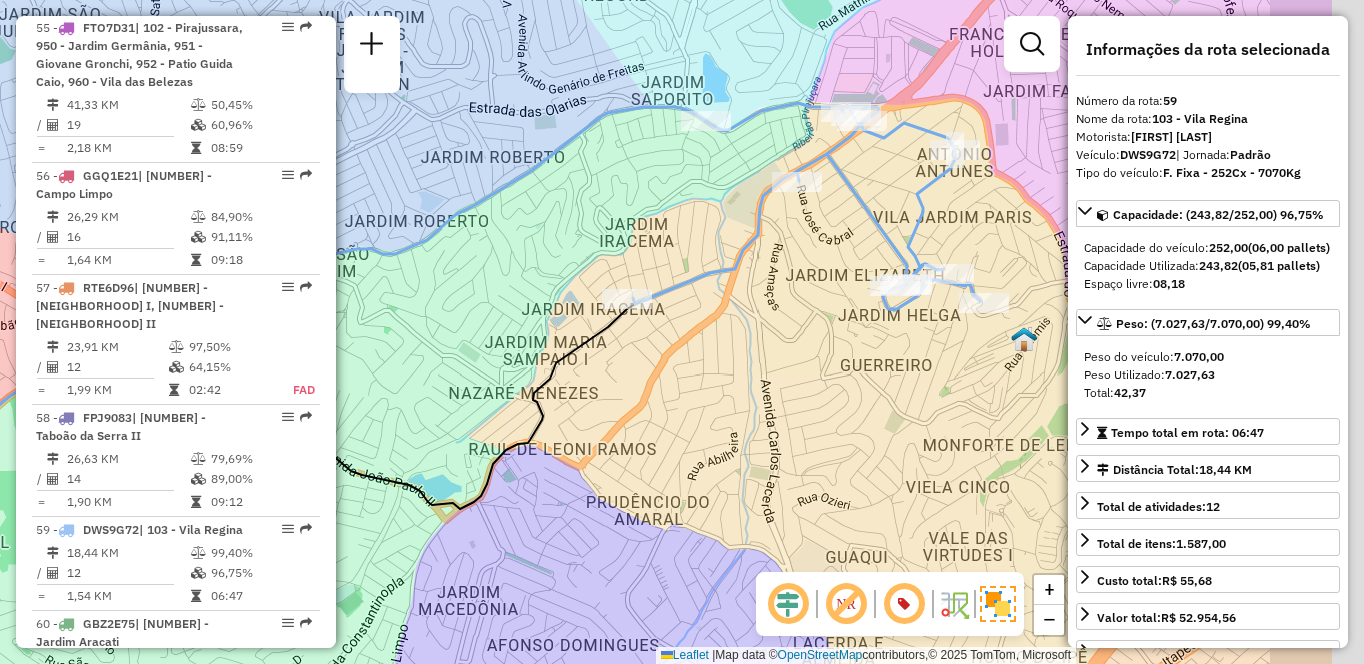 drag, startPoint x: 767, startPoint y: 271, endPoint x: 578, endPoint y: 306, distance: 192.21342 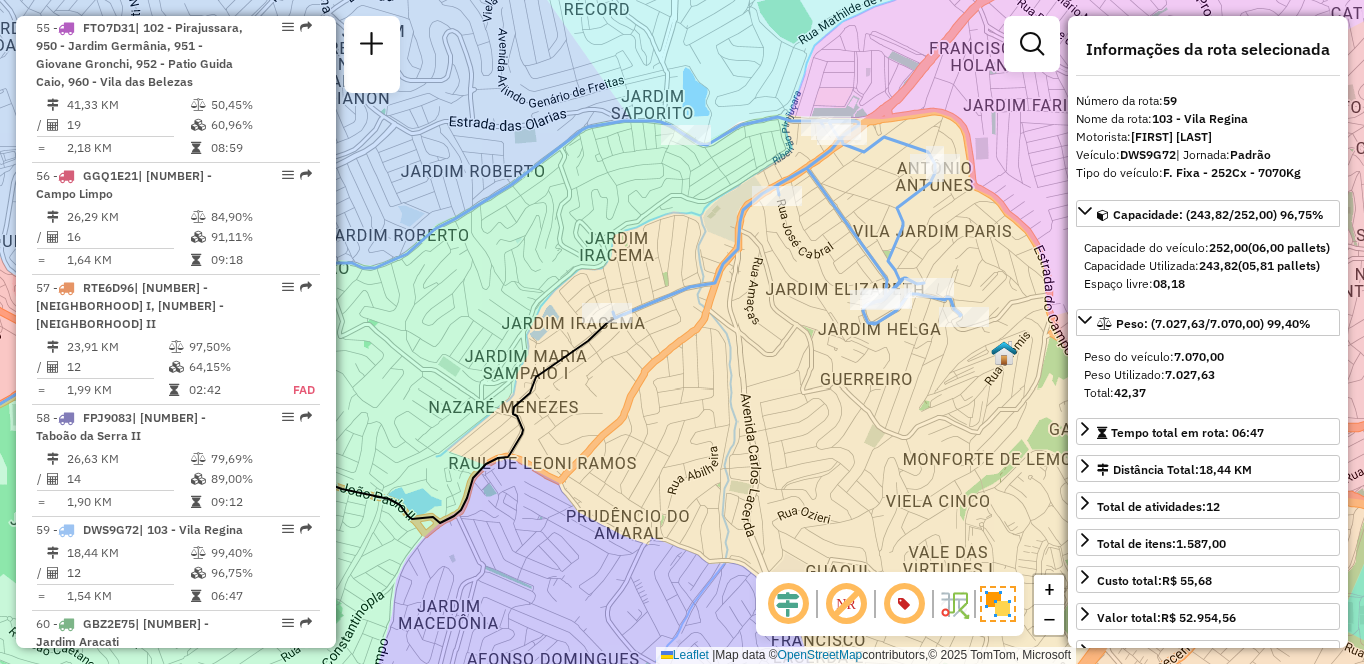 scroll, scrollTop: 1518, scrollLeft: 0, axis: vertical 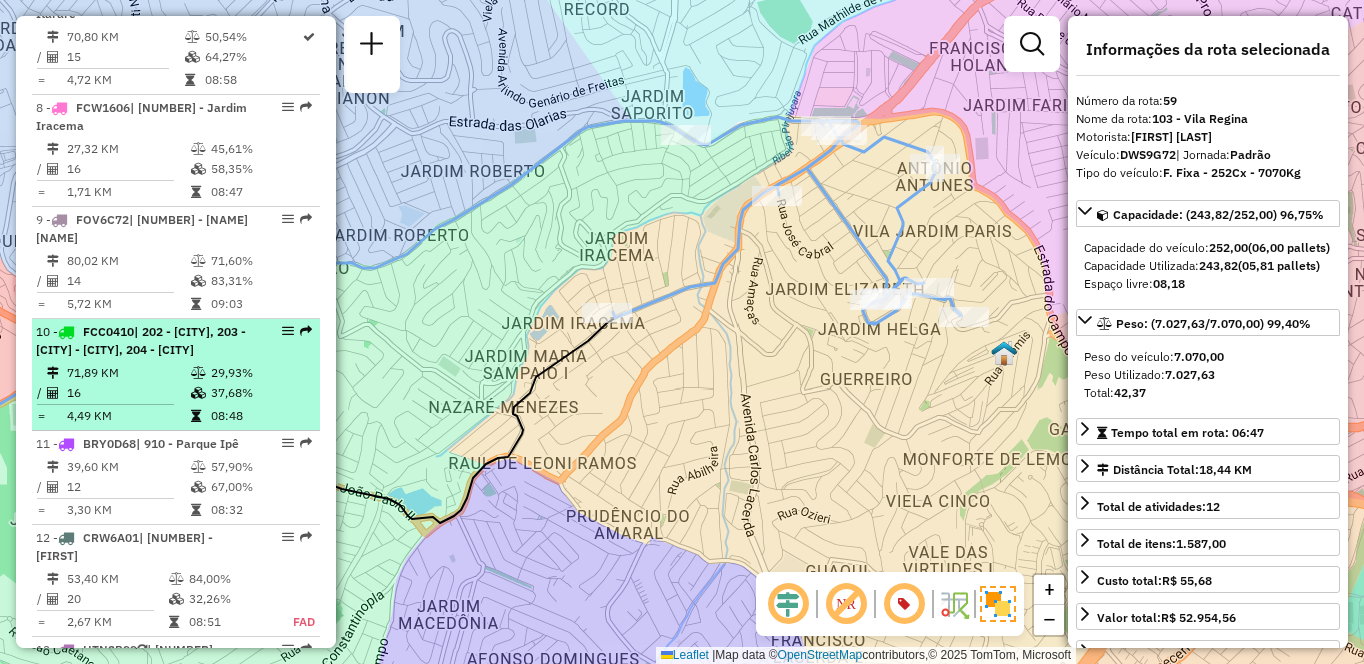 click on "| 202 - [CITY], 203 - [CITY] - [CITY], 204 - [CITY]" at bounding box center (141, 340) 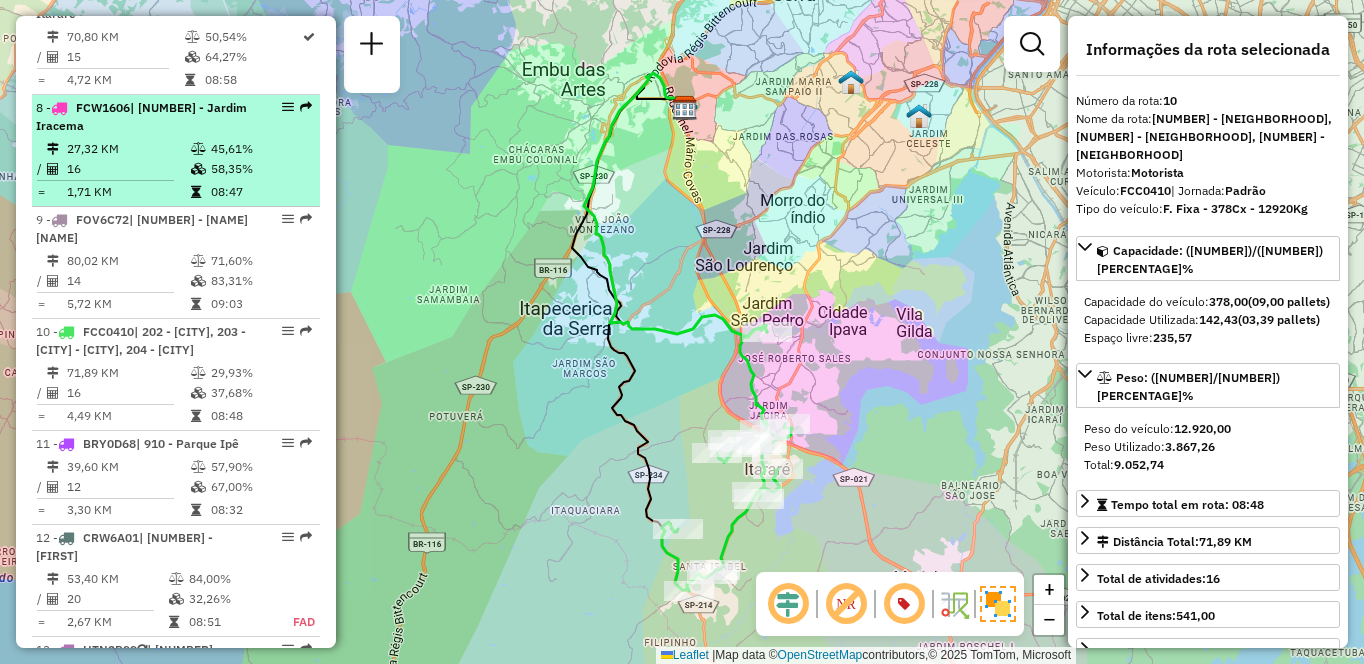 click on "16" at bounding box center (128, 169) 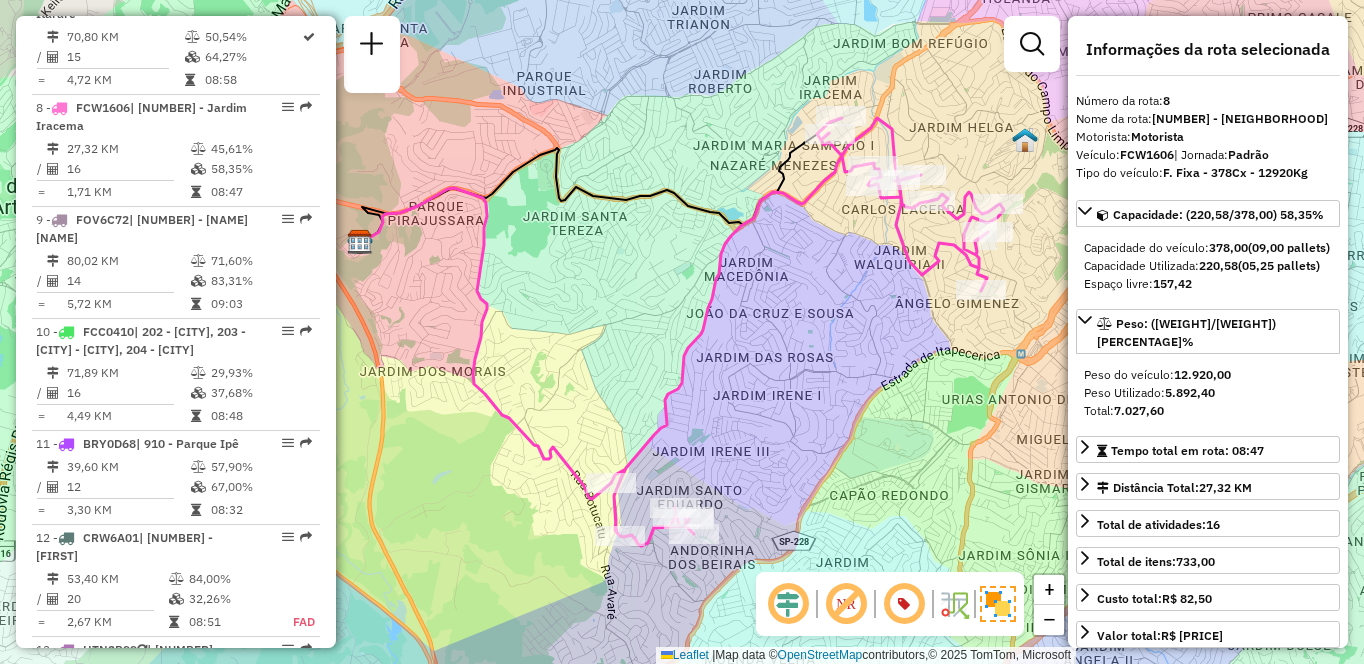 scroll, scrollTop: 4936, scrollLeft: 0, axis: vertical 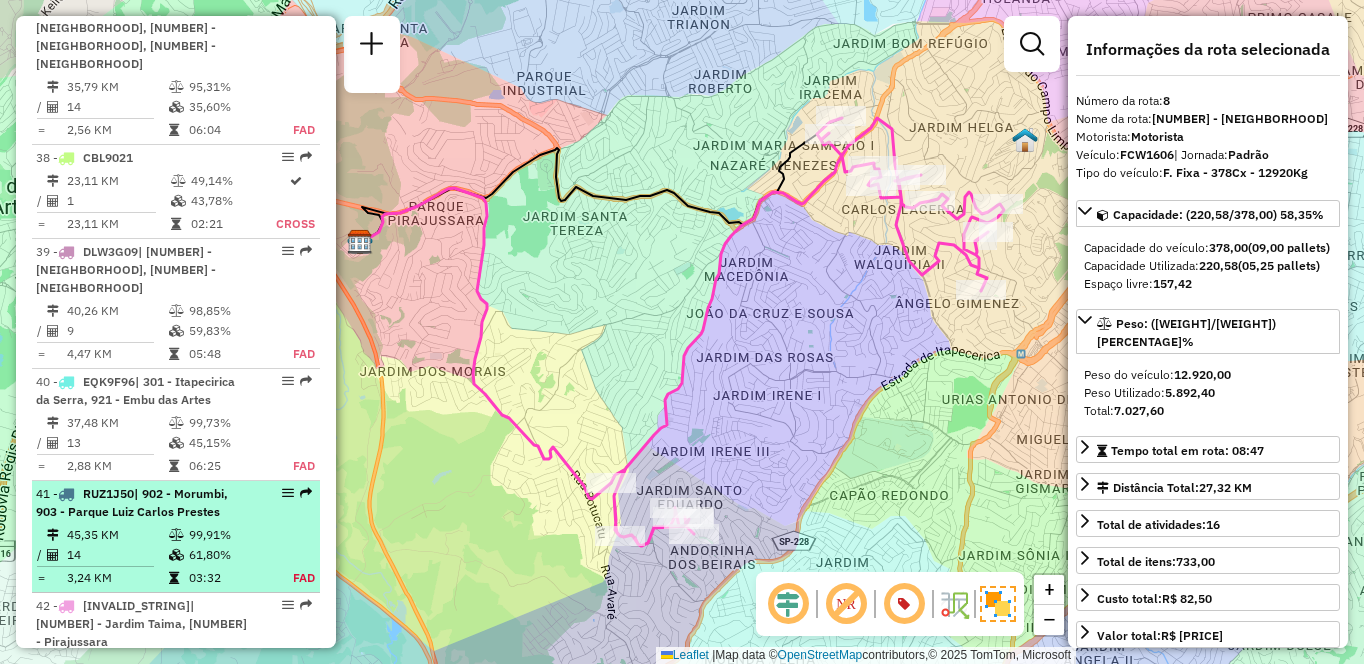 click on "99,91%" at bounding box center (229, 535) 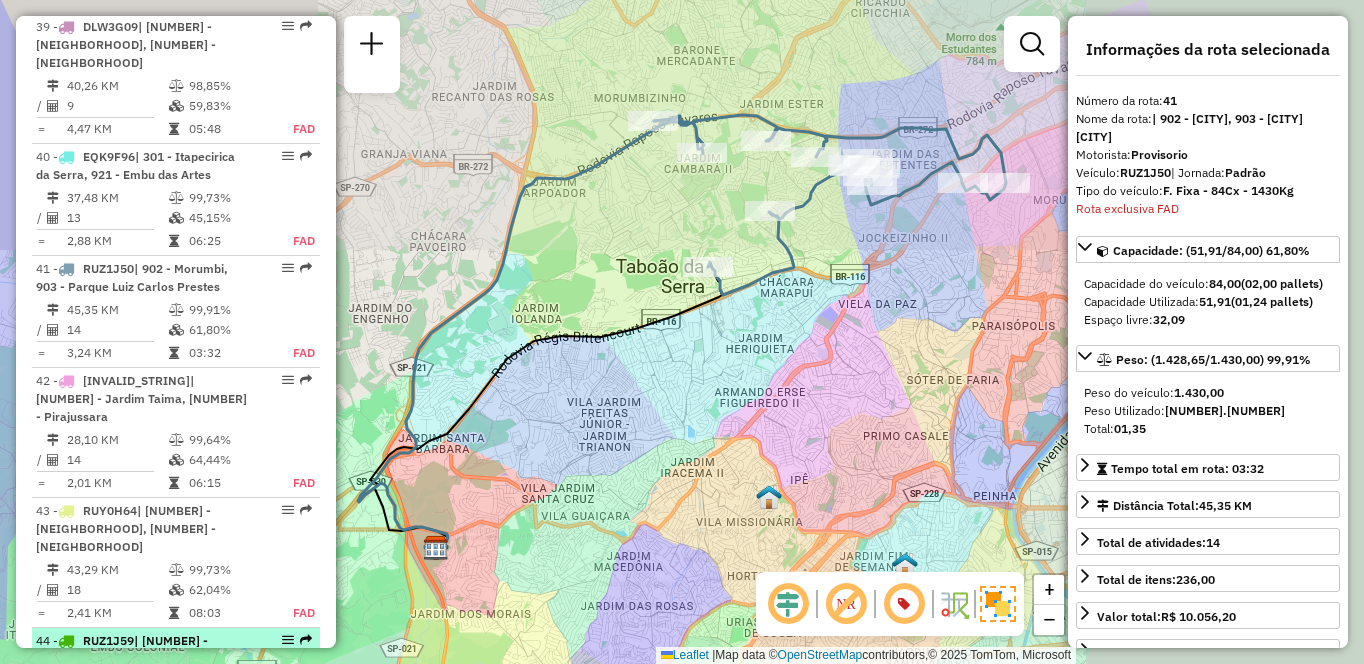 scroll, scrollTop: 5239, scrollLeft: 0, axis: vertical 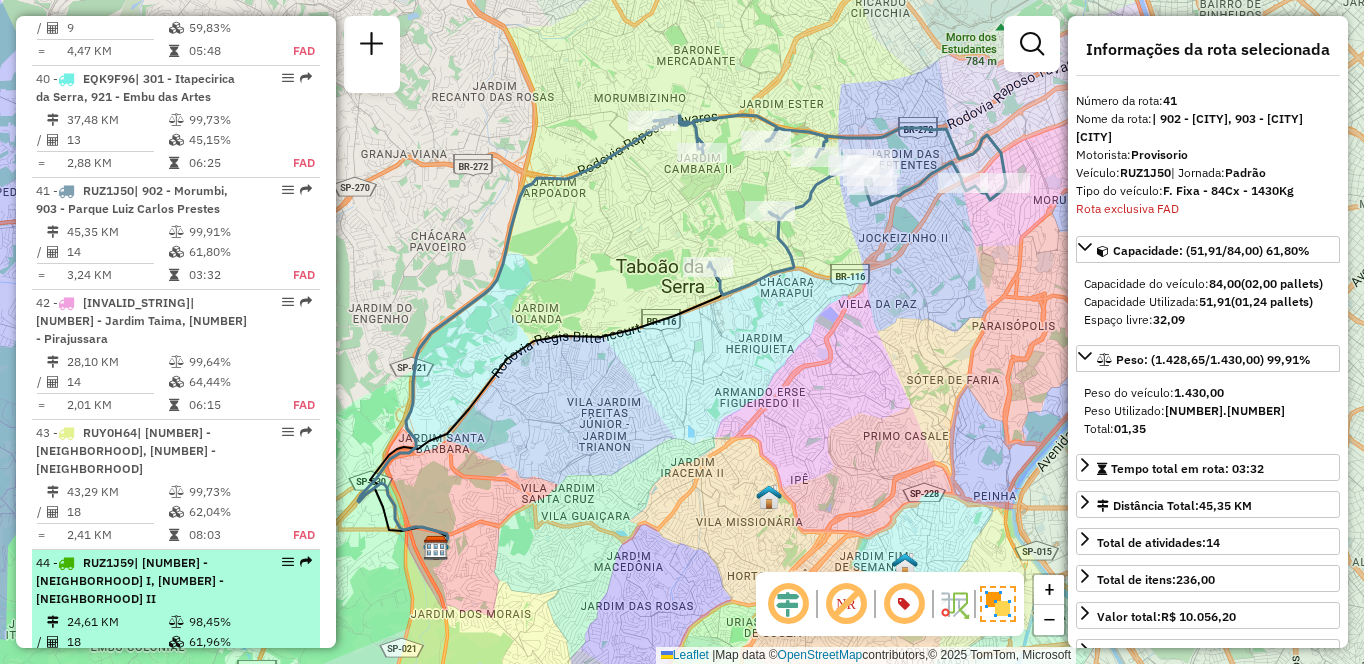 click on "[NUMBER] -       [PLATE]   | [NUMBER] - [NAME] [NAME] [NUMBER], [NUMBER] - [NAME] [NAME] [NUMBER]" at bounding box center (176, 581) 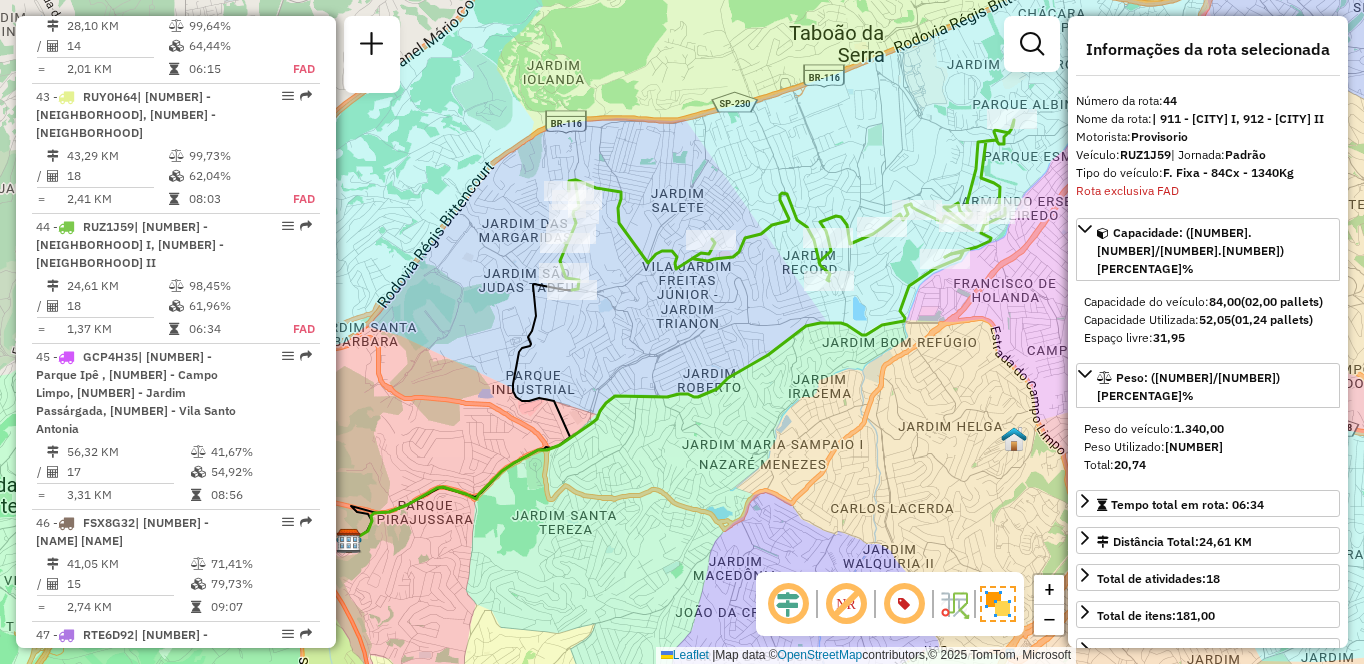 scroll, scrollTop: 5048, scrollLeft: 0, axis: vertical 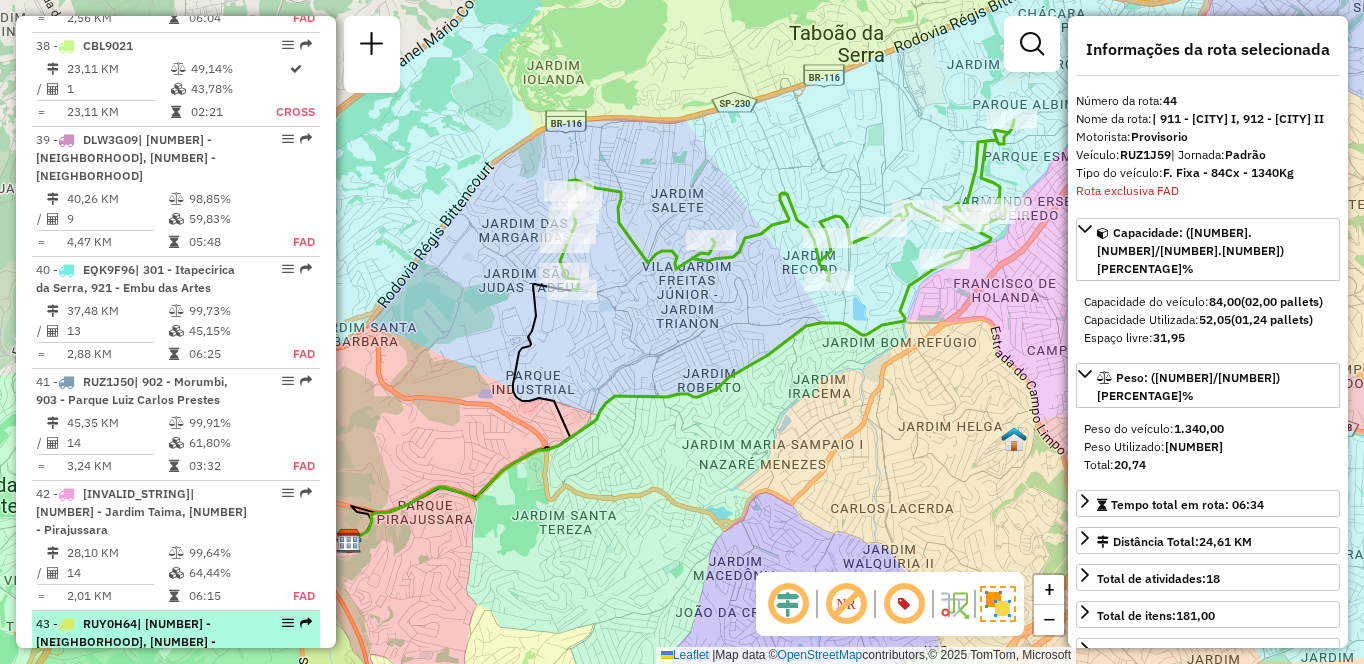 click on "43,29 KM" at bounding box center [117, 683] 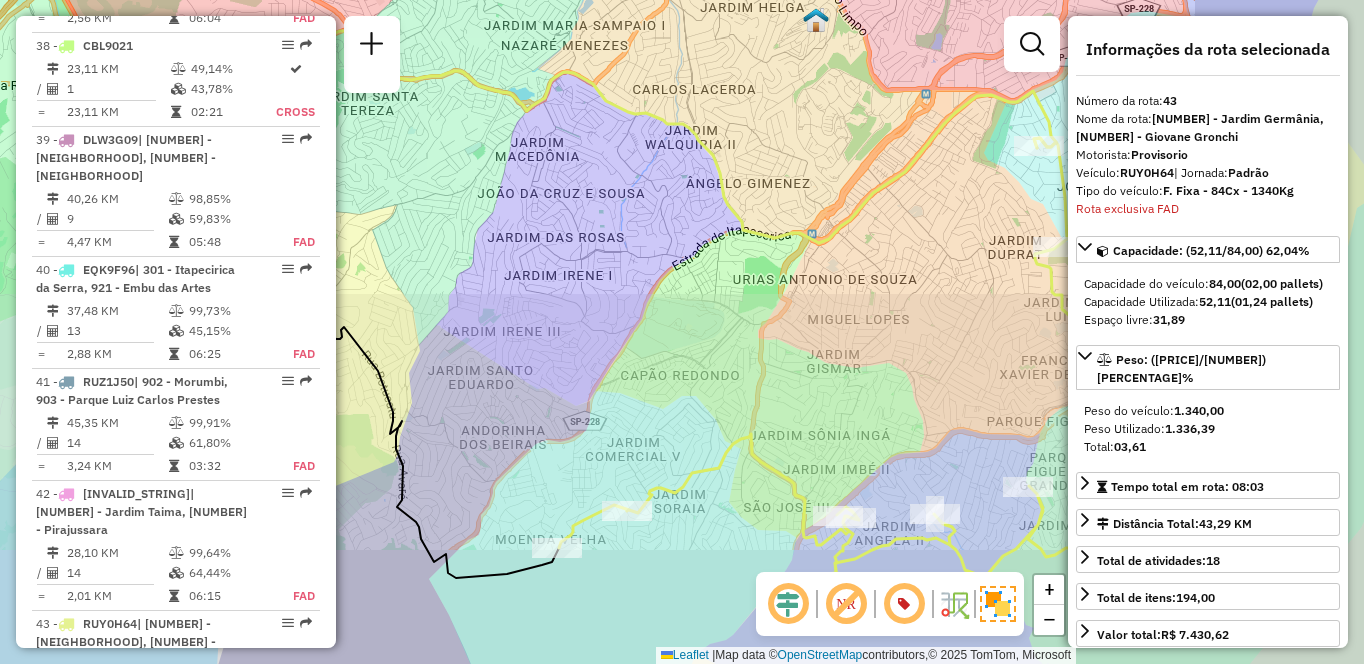 scroll, scrollTop: 5463, scrollLeft: 0, axis: vertical 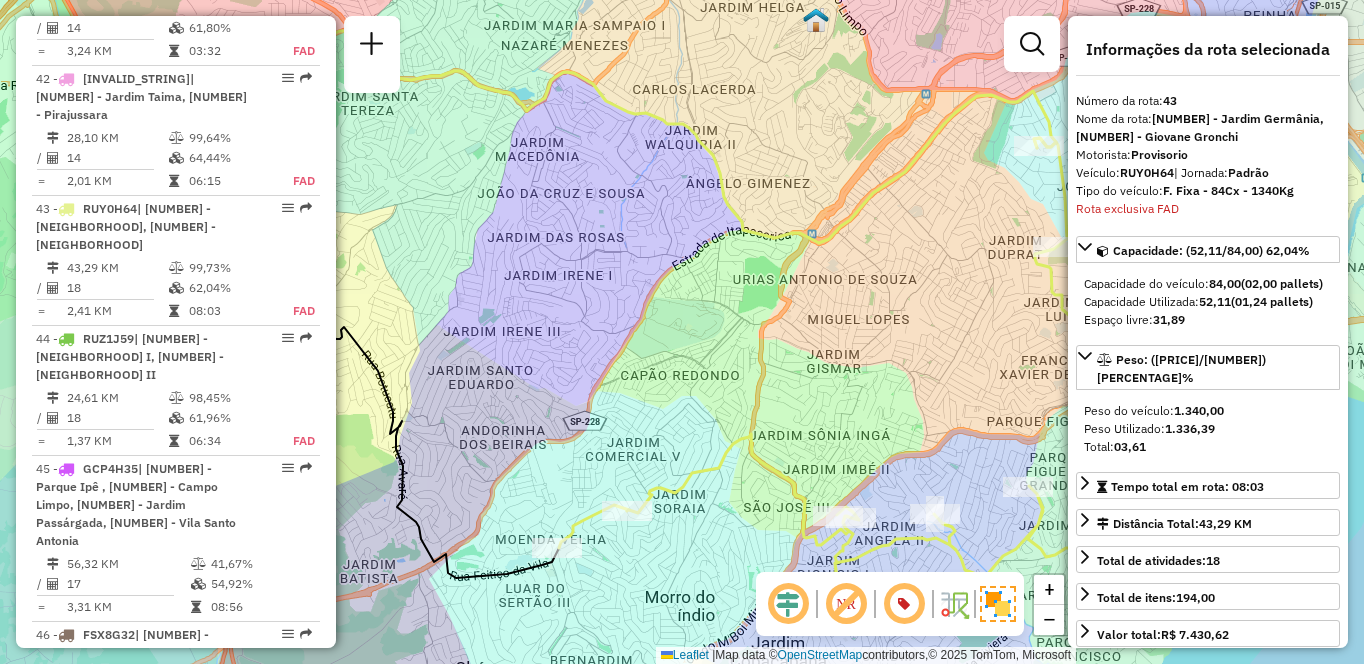 click on "Janela de atendimento Grade de atendimento Capacidade Transportadoras Veículos Cliente Pedidos  Rotas Selecione os dias de semana para filtrar as janelas de atendimento  Seg   Ter   Qua   Qui   Sex   Sáb   Dom  Informe o período da janela de atendimento: De: Até:  Filtrar exatamente a janela do cliente  Considerar janela de atendimento padrão  Selecione os dias de semana para filtrar as grades de atendimento  Seg   Ter   Qua   Qui   Sex   Sáb   Dom   Considerar clientes sem dia de atendimento cadastrado  Clientes fora do dia de atendimento selecionado Filtrar as atividades entre os valores definidos abaixo:  Peso mínimo:   Peso máximo:   Cubagem mínima:   Cubagem máxima:   De:   Até:  Filtrar as atividades entre o tempo de atendimento definido abaixo:  De:   Até:   Considerar capacidade total dos clientes não roteirizados Transportadora: Selecione um ou mais itens Tipo de veículo: Selecione um ou mais itens Veículo: Selecione um ou mais itens Motorista: Selecione um ou mais itens Nome: Rótulo:" 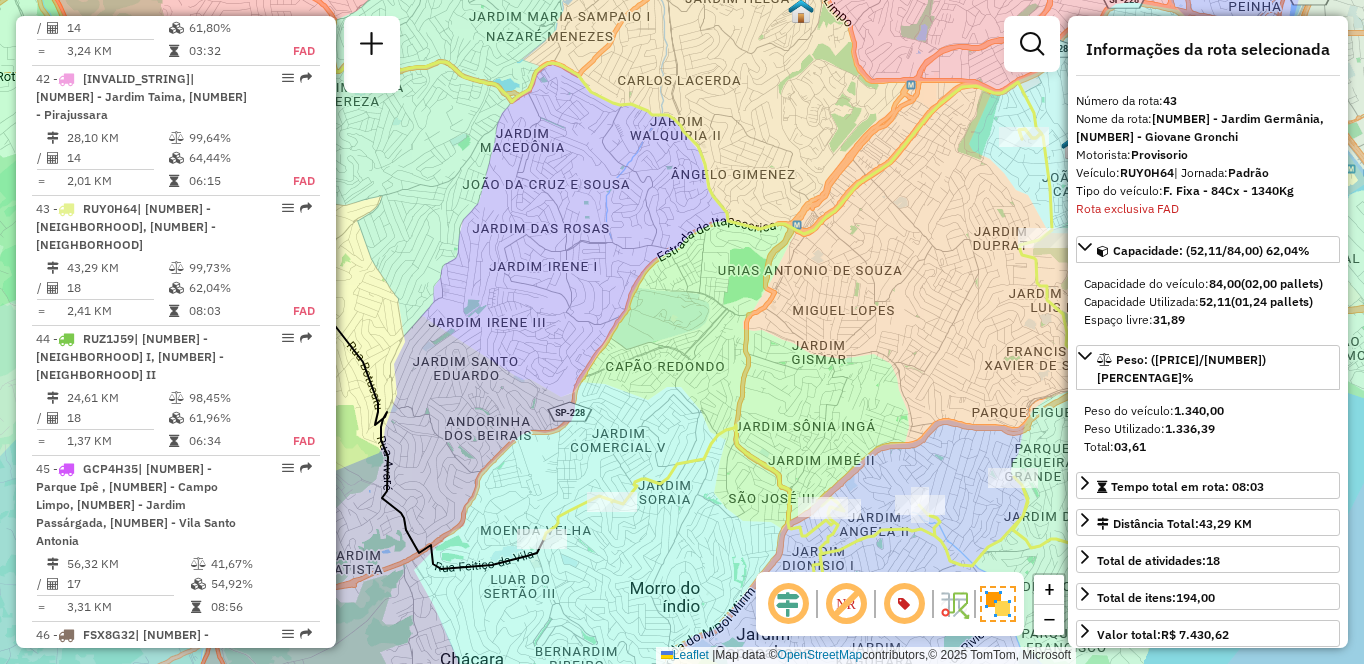 click on "Janela de atendimento Grade de atendimento Capacidade Transportadoras Veículos Cliente Pedidos  Rotas Selecione os dias de semana para filtrar as janelas de atendimento  Seg   Ter   Qua   Qui   Sex   Sáb   Dom  Informe o período da janela de atendimento: De: Até:  Filtrar exatamente a janela do cliente  Considerar janela de atendimento padrão  Selecione os dias de semana para filtrar as grades de atendimento  Seg   Ter   Qua   Qui   Sex   Sáb   Dom   Considerar clientes sem dia de atendimento cadastrado  Clientes fora do dia de atendimento selecionado Filtrar as atividades entre os valores definidos abaixo:  Peso mínimo:   Peso máximo:   Cubagem mínima:   Cubagem máxima:   De:   Até:  Filtrar as atividades entre o tempo de atendimento definido abaixo:  De:   Até:   Considerar capacidade total dos clientes não roteirizados Transportadora: Selecione um ou mais itens Tipo de veículo: Selecione um ou mais itens Veículo: Selecione um ou mais itens Motorista: Selecione um ou mais itens Nome: Rótulo:" 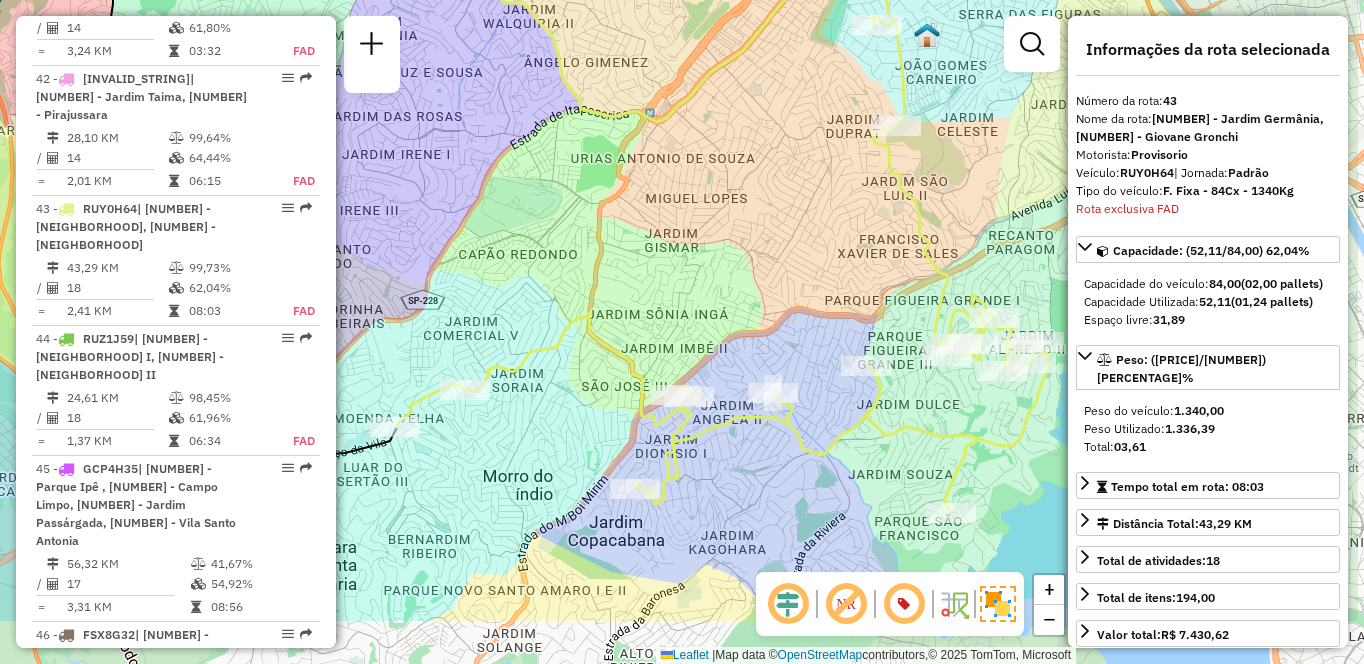drag, startPoint x: 611, startPoint y: 346, endPoint x: 463, endPoint y: 233, distance: 186.20688 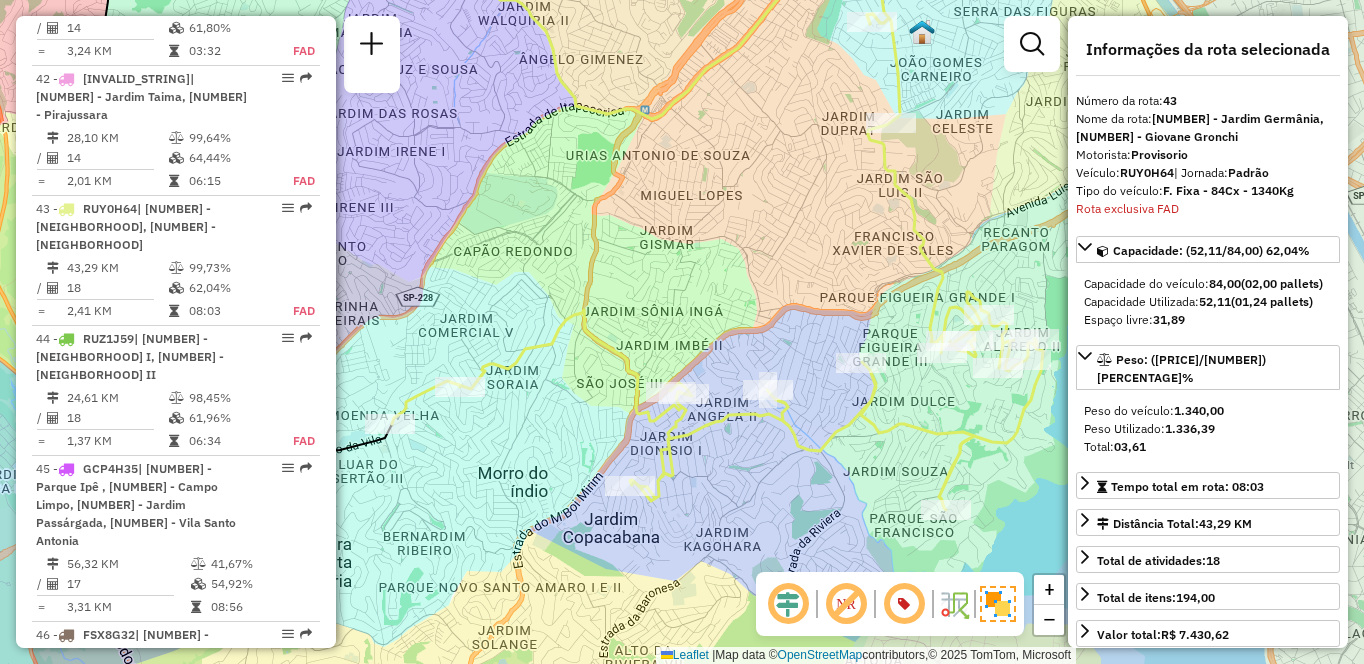 click on "47 -       [PLATE]   | [NUMBER] - [NAME] [NAME] [NUMBER] KM   [PERCENTAGE]%  /  [NUMBER]   [TIME]   [CODE]" at bounding box center (176, 790) 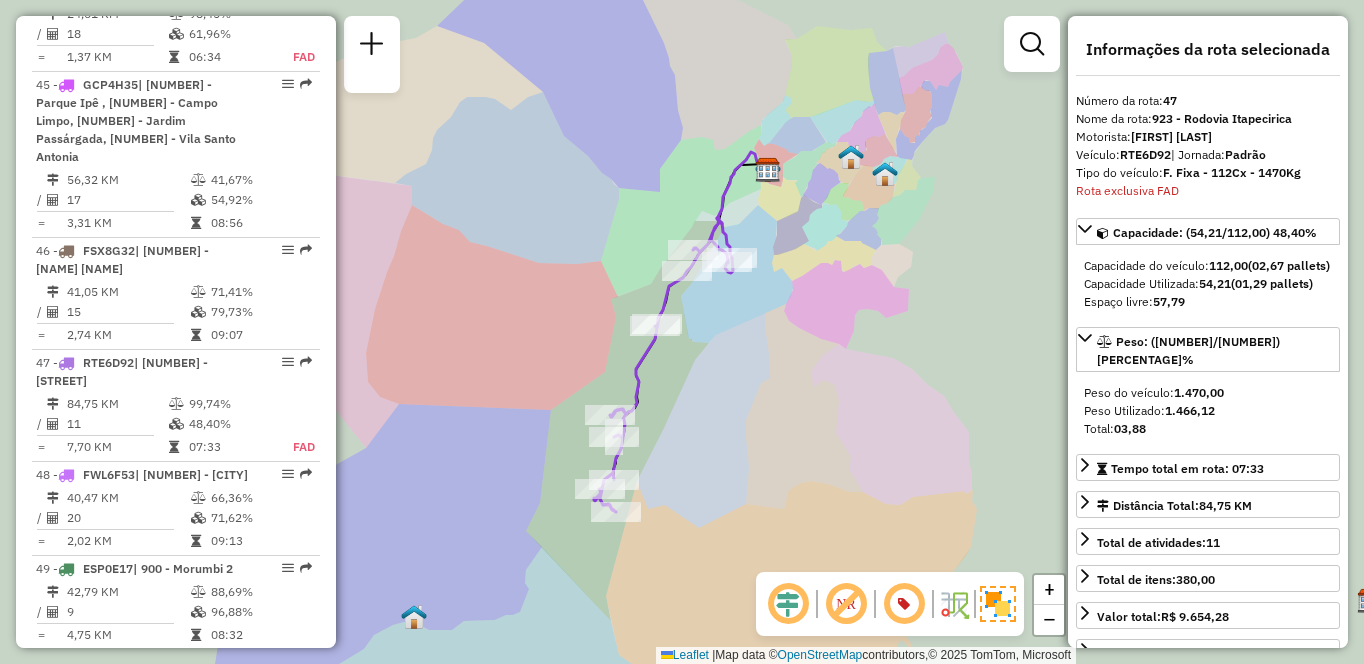 scroll, scrollTop: 5947, scrollLeft: 0, axis: vertical 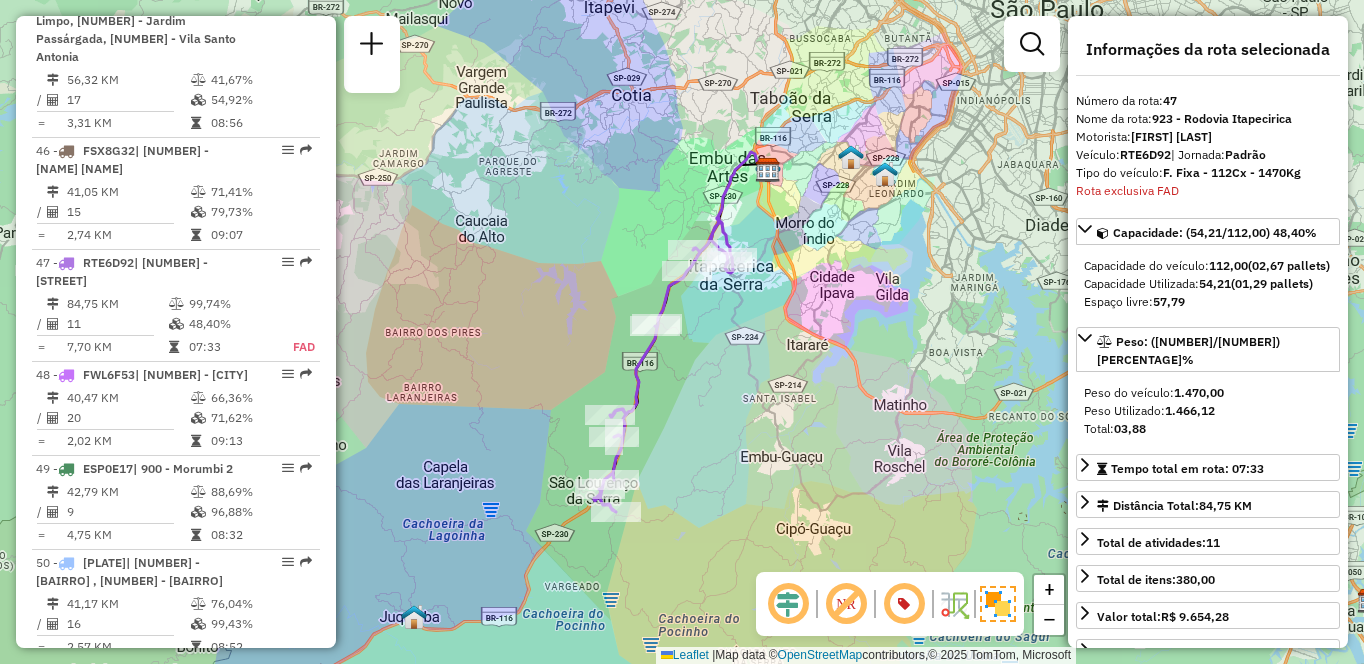 click on "32,03 KM" at bounding box center [117, 828] 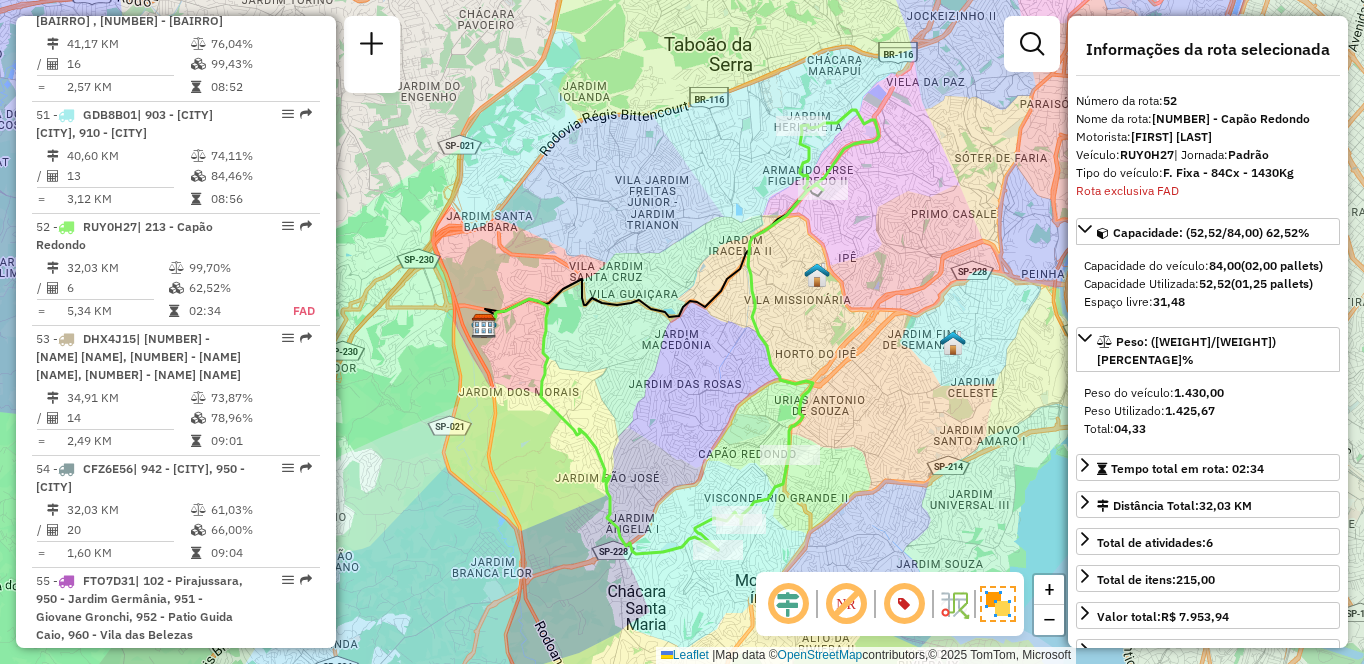 scroll, scrollTop: 6836, scrollLeft: 0, axis: vertical 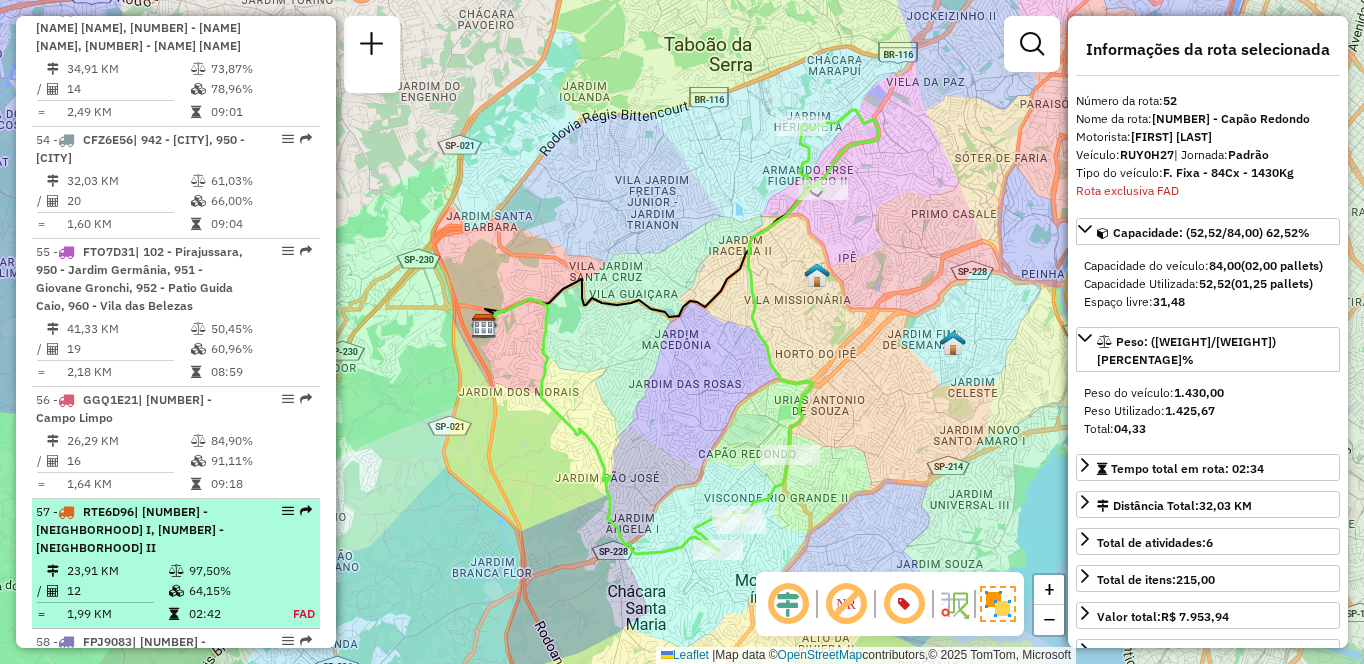 click on "| [NUMBER] - [COMPANY_NAME]   [NUMBER] KM   [PERCENTAGE]%  /  [NUMBER]   [PERCENTAGE]%     =  [NUMBER] KM   [TIME]   [CODE]" at bounding box center [176, 564] 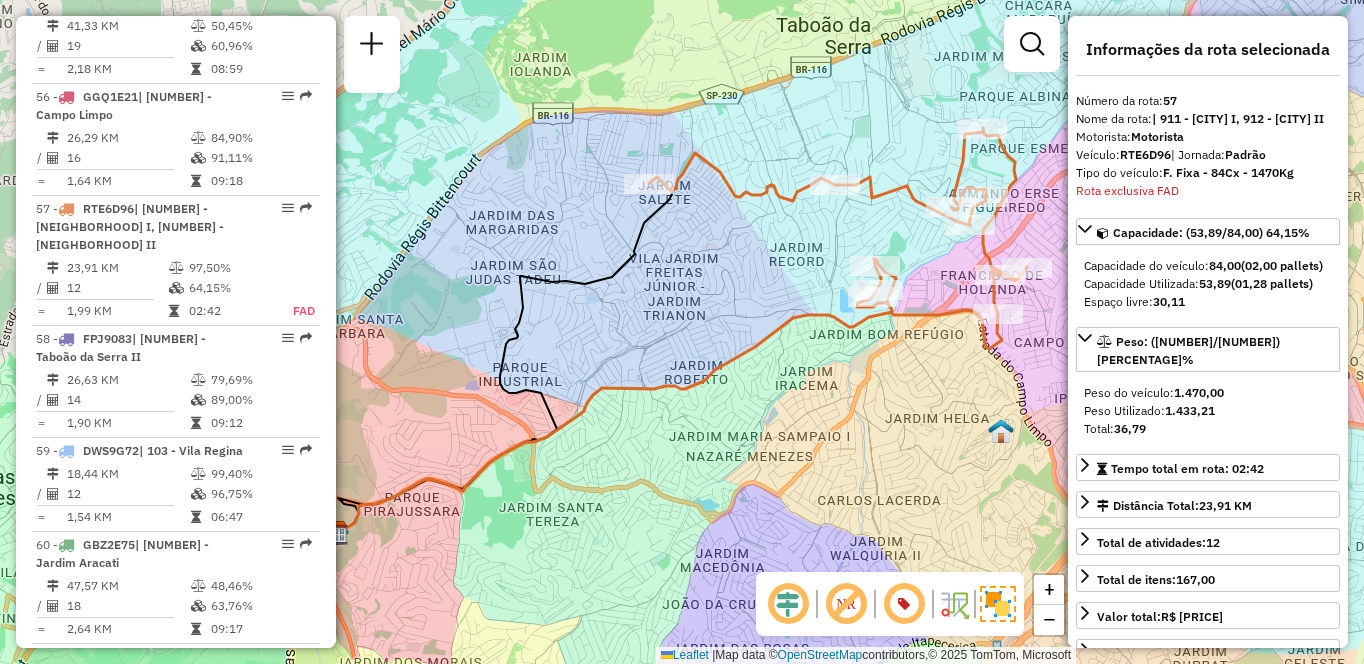 scroll, scrollTop: 5384, scrollLeft: 0, axis: vertical 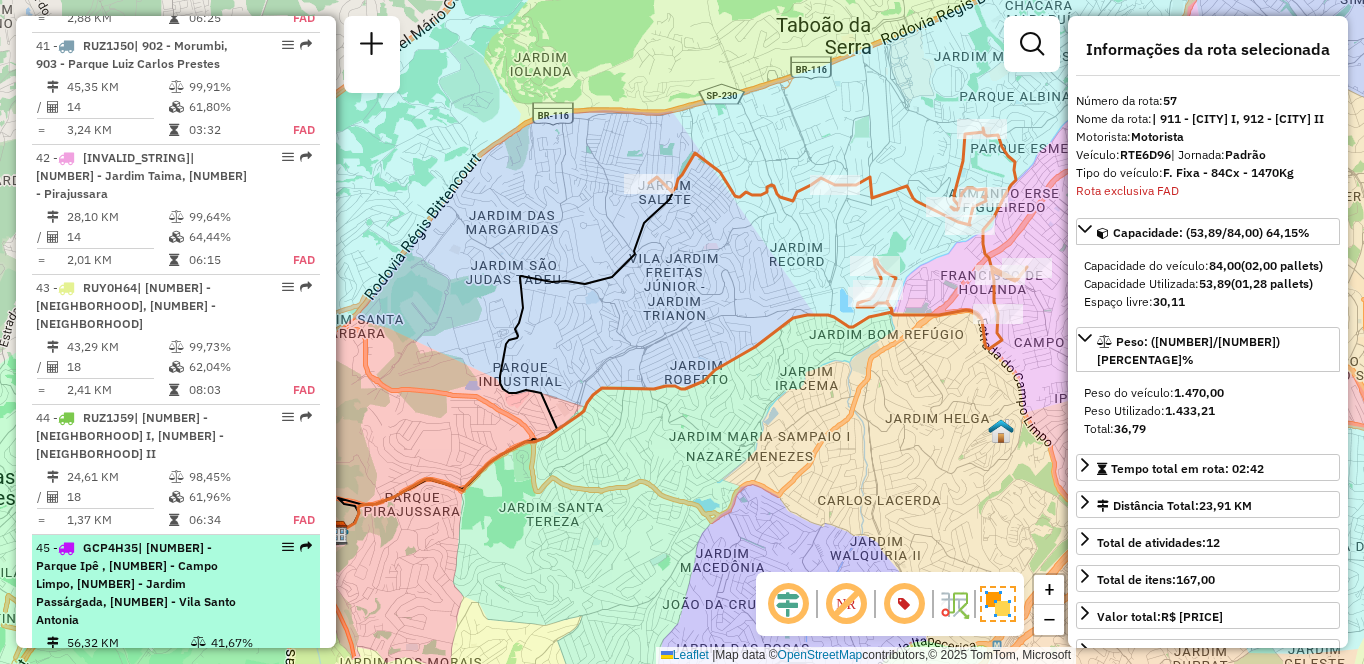 click on "| [NUMBER] - Parque Ipê , [NUMBER] - Campo Limpo, [NUMBER] - Jardim Passárgada, [NUMBER] - Vila Santo Antonia" at bounding box center [136, 583] 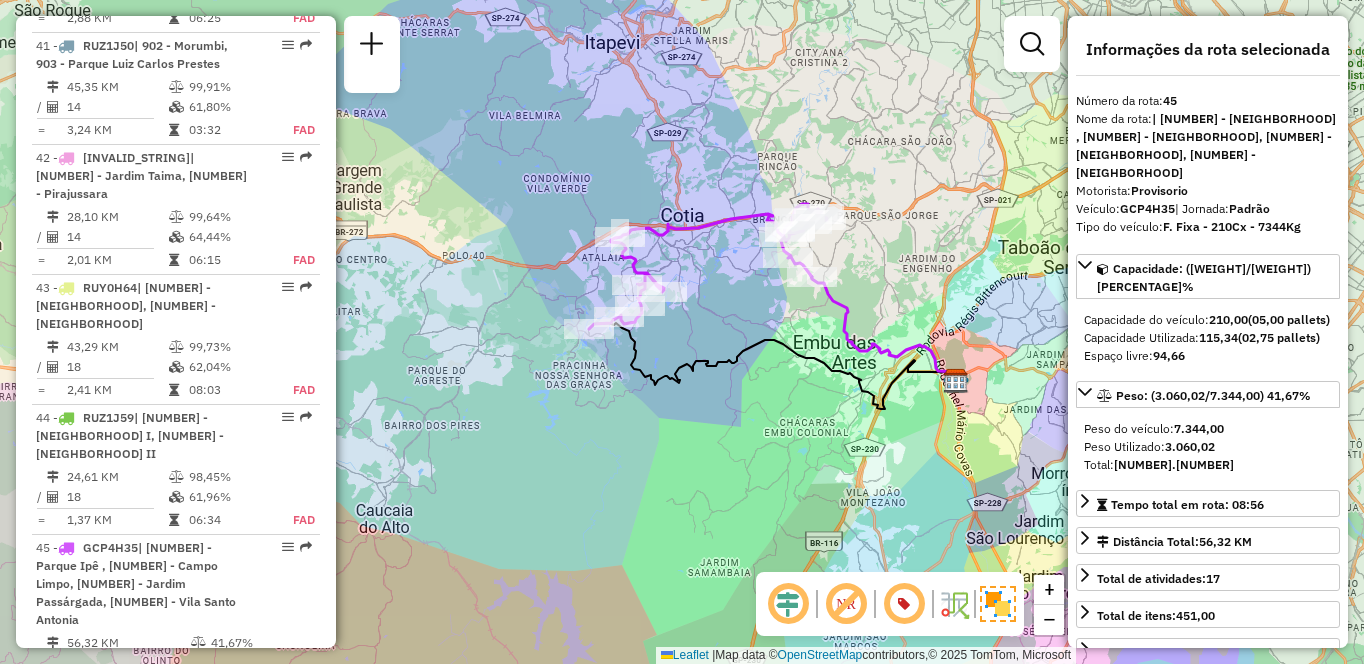 scroll, scrollTop: 1406, scrollLeft: 0, axis: vertical 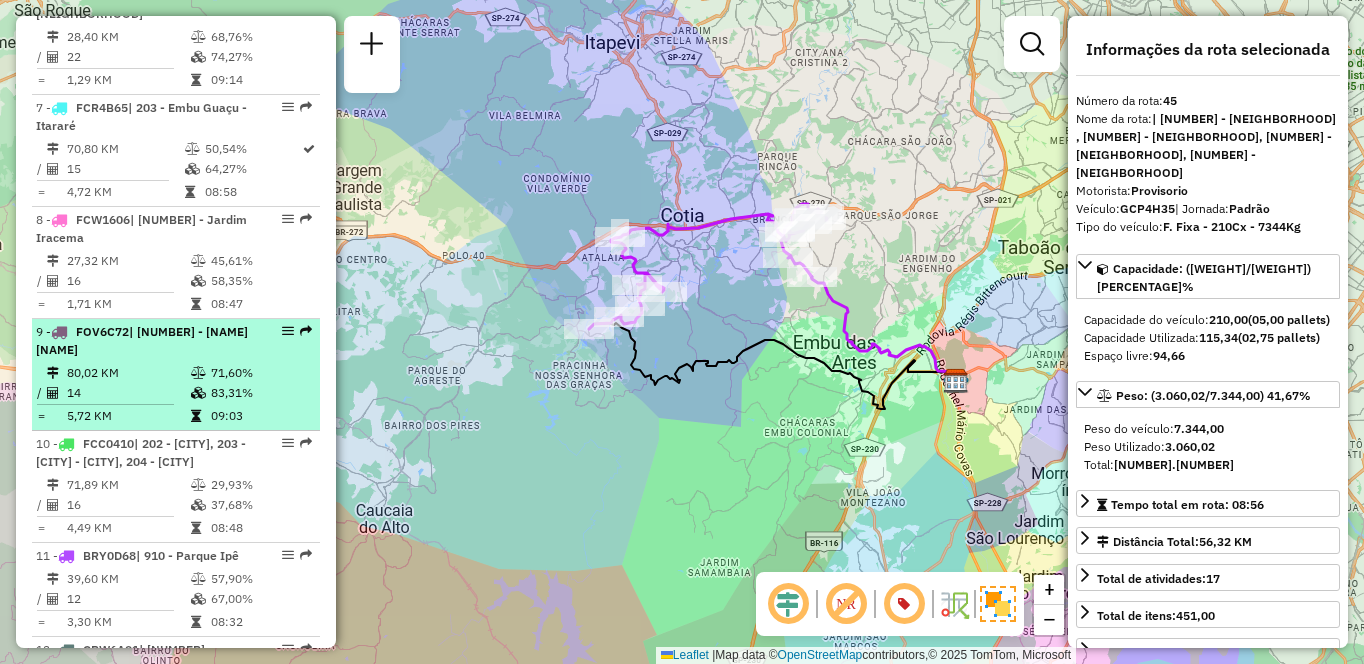 click on "80,02 KM" at bounding box center (128, 373) 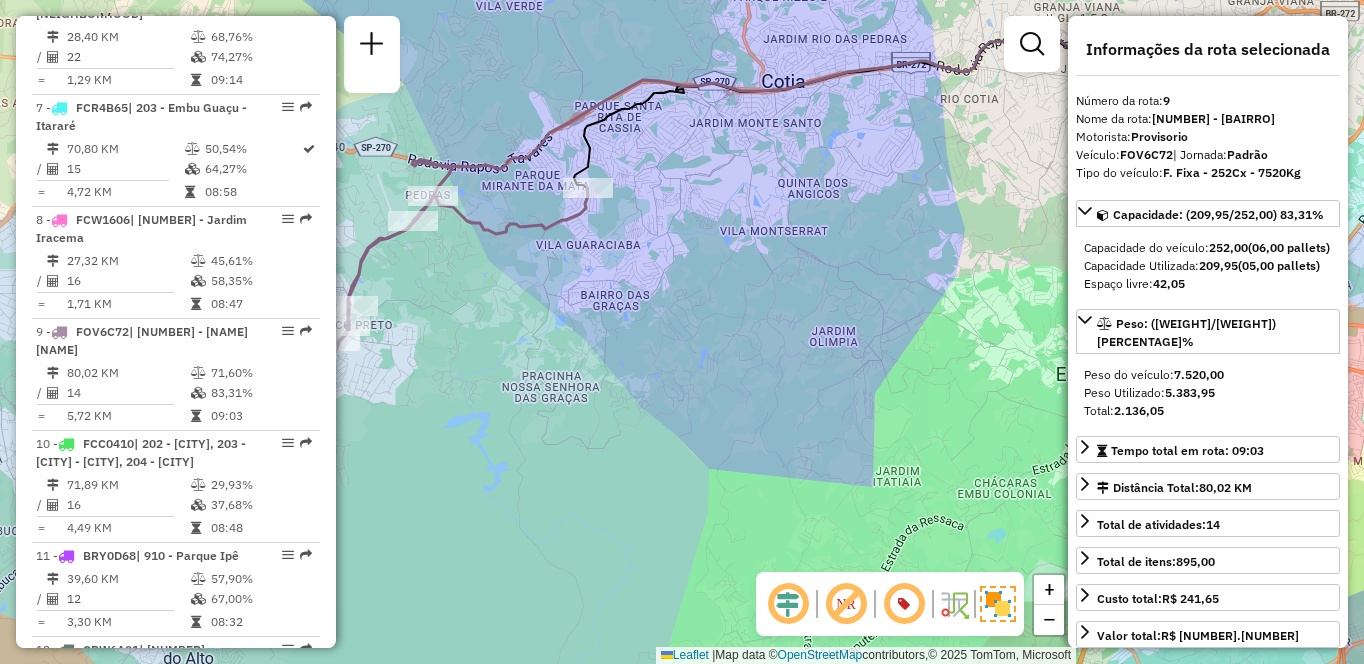 scroll, scrollTop: 5532, scrollLeft: 0, axis: vertical 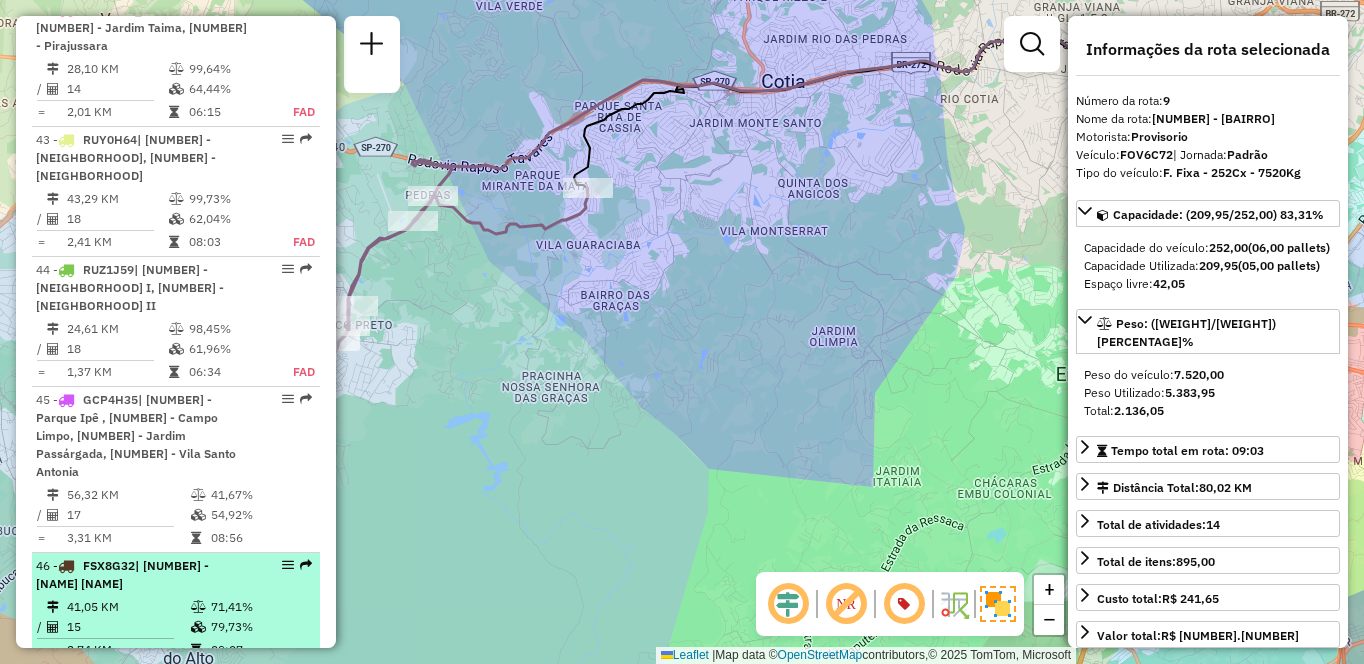 click on "46 - [PLATE] | [NUMBER] - Vila Santo Antonia [NUMBER] KM [PERCENTAGE]% / [NUMBER] [PERCENTAGE]% = [NUMBER] KM [TIME]" at bounding box center (176, 609) 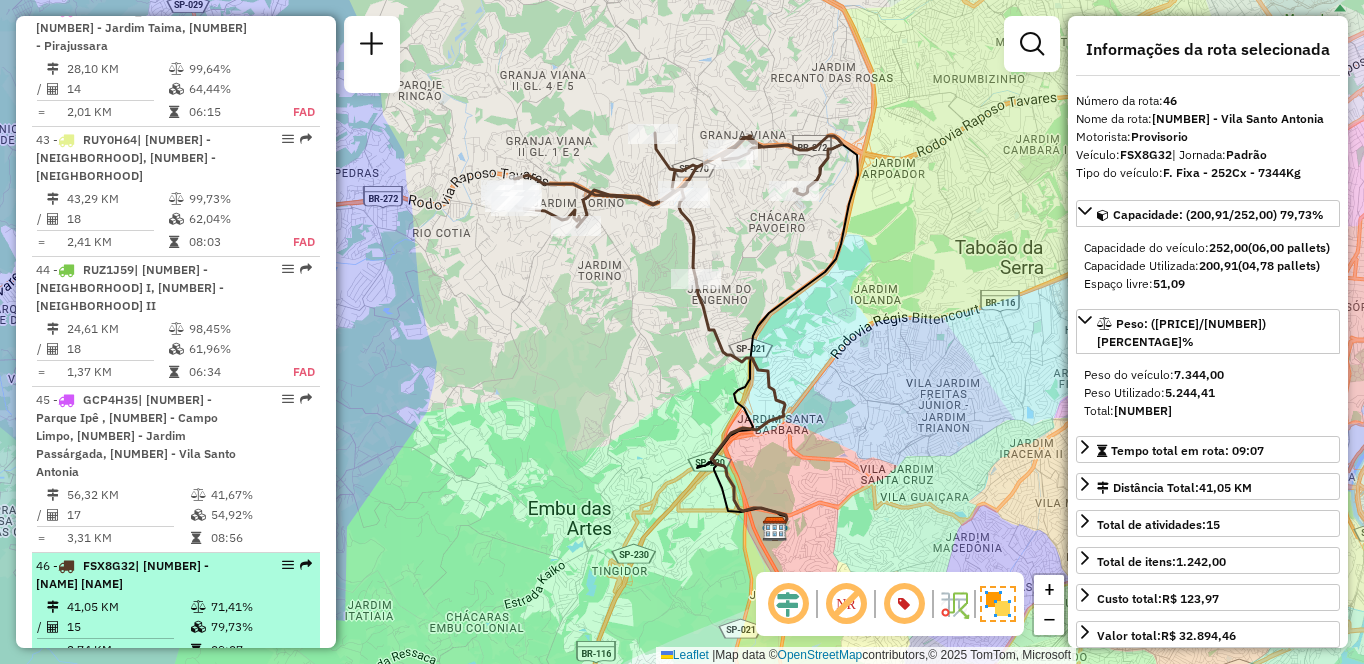 click on "[NUMBER] - [INVALID_STRING] | [NUMBER] - Vila Santo Antonia" at bounding box center (142, 575) 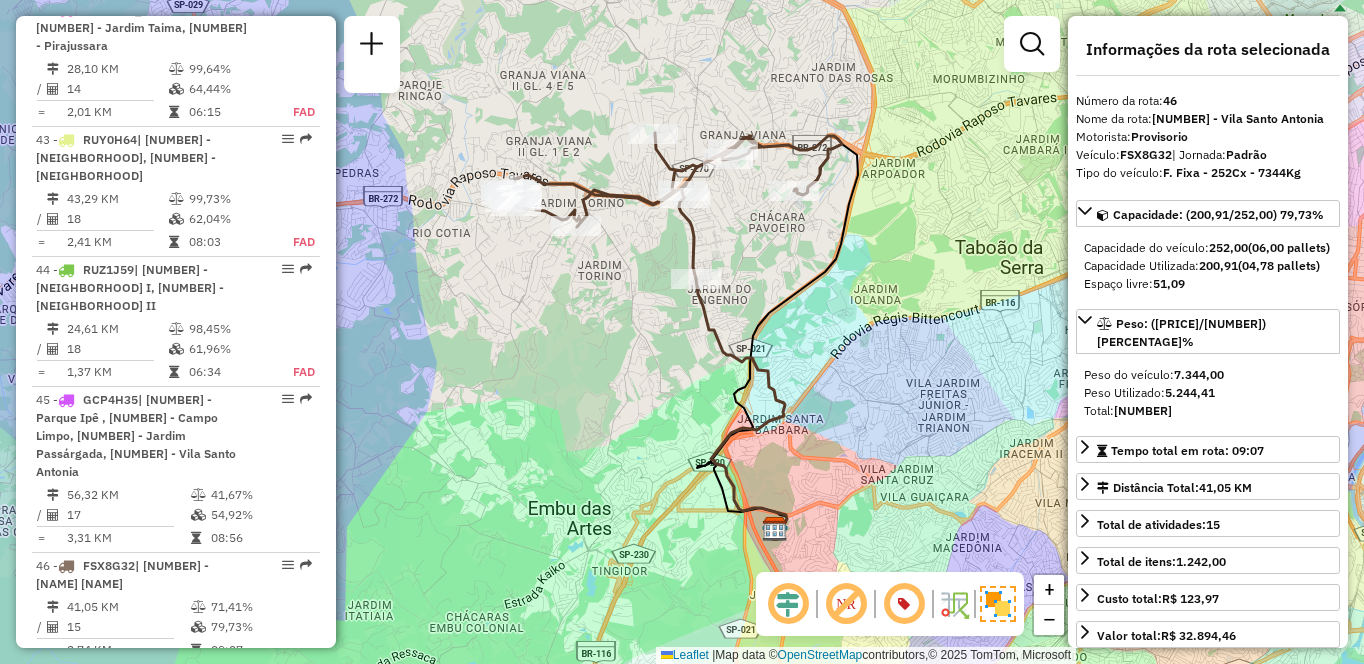 scroll, scrollTop: 734, scrollLeft: 0, axis: vertical 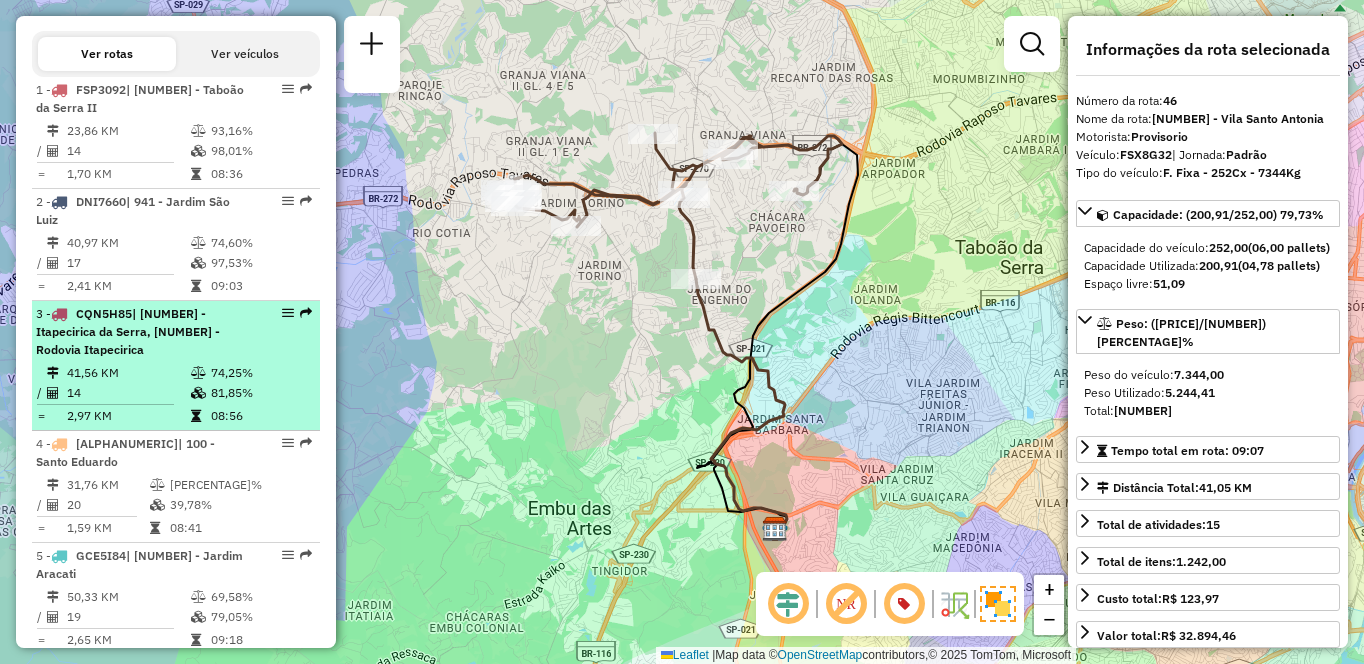 click on "| [NUMBER] - Itapecirica da Serra, [NUMBER] - Rodovia Itapecirica" at bounding box center (128, 331) 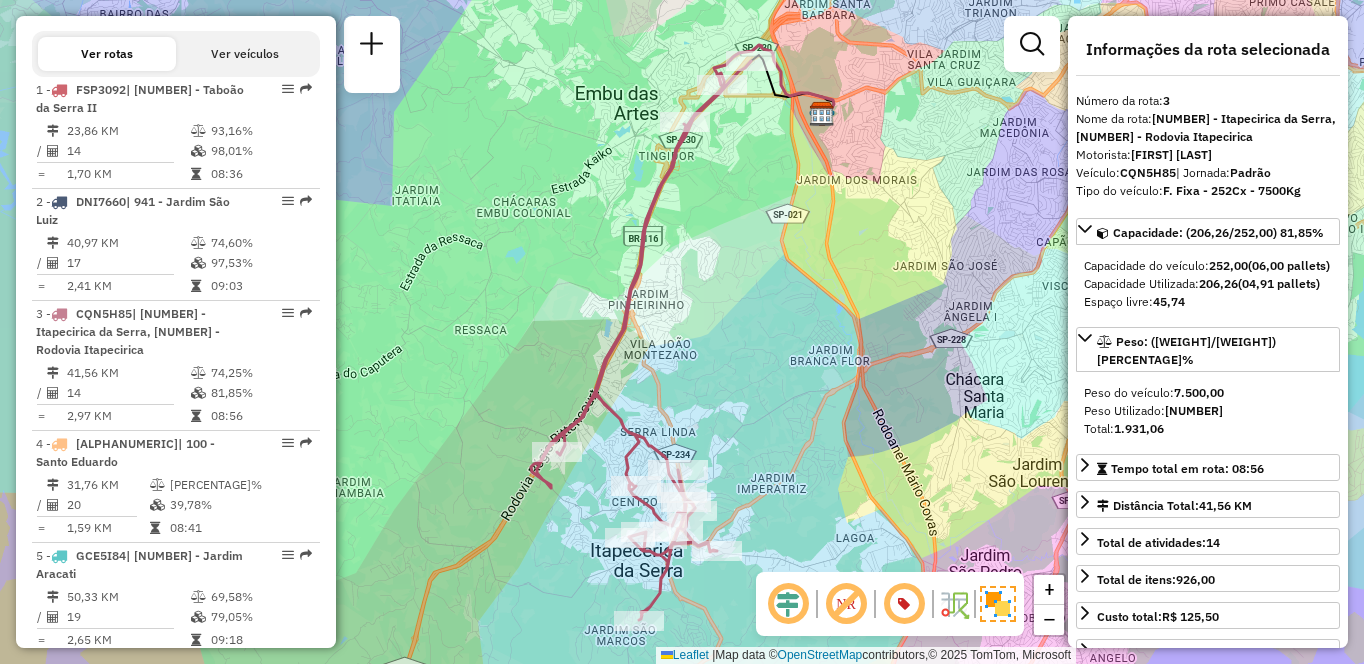 scroll, scrollTop: 5962, scrollLeft: 0, axis: vertical 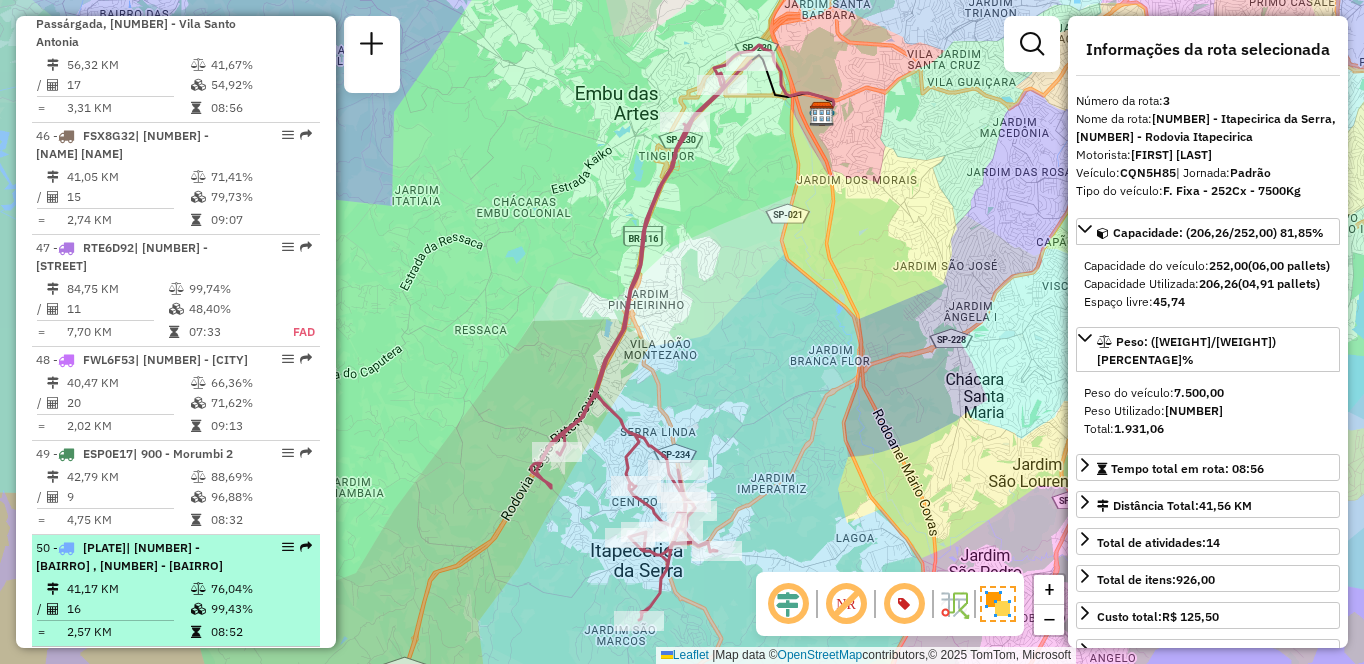 drag, startPoint x: 196, startPoint y: 398, endPoint x: 189, endPoint y: 407, distance: 11.401754 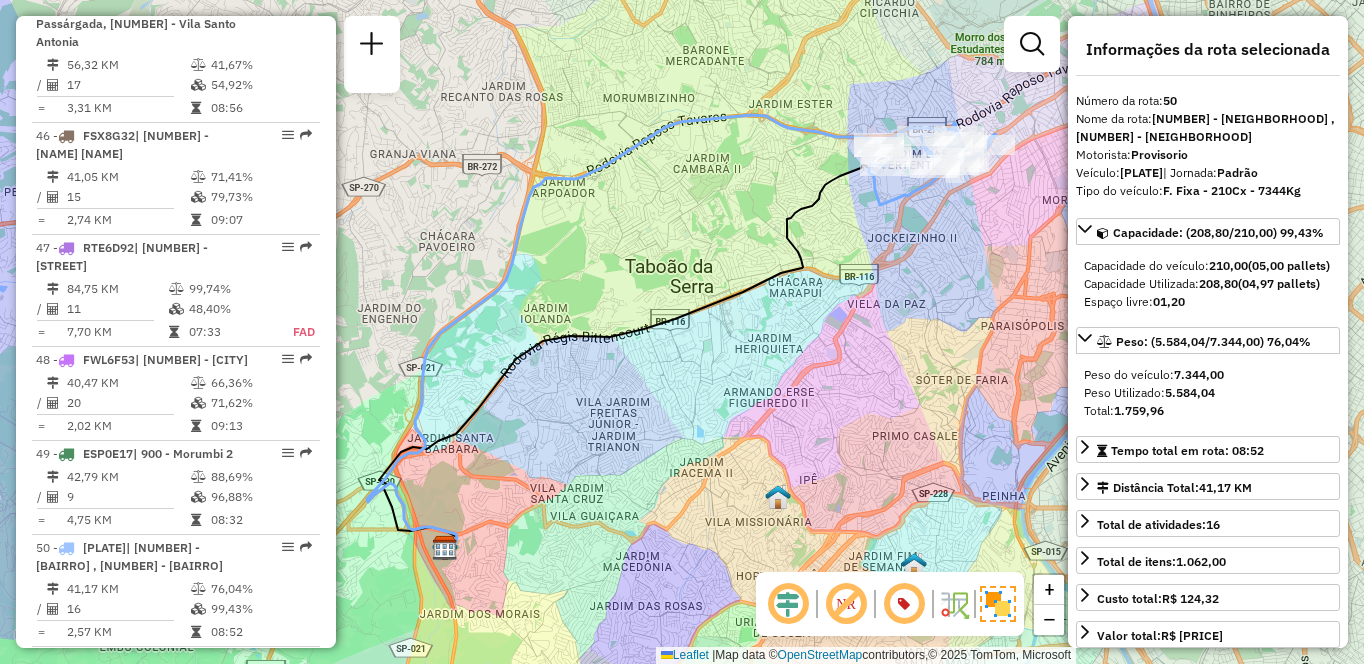 scroll, scrollTop: 6316, scrollLeft: 0, axis: vertical 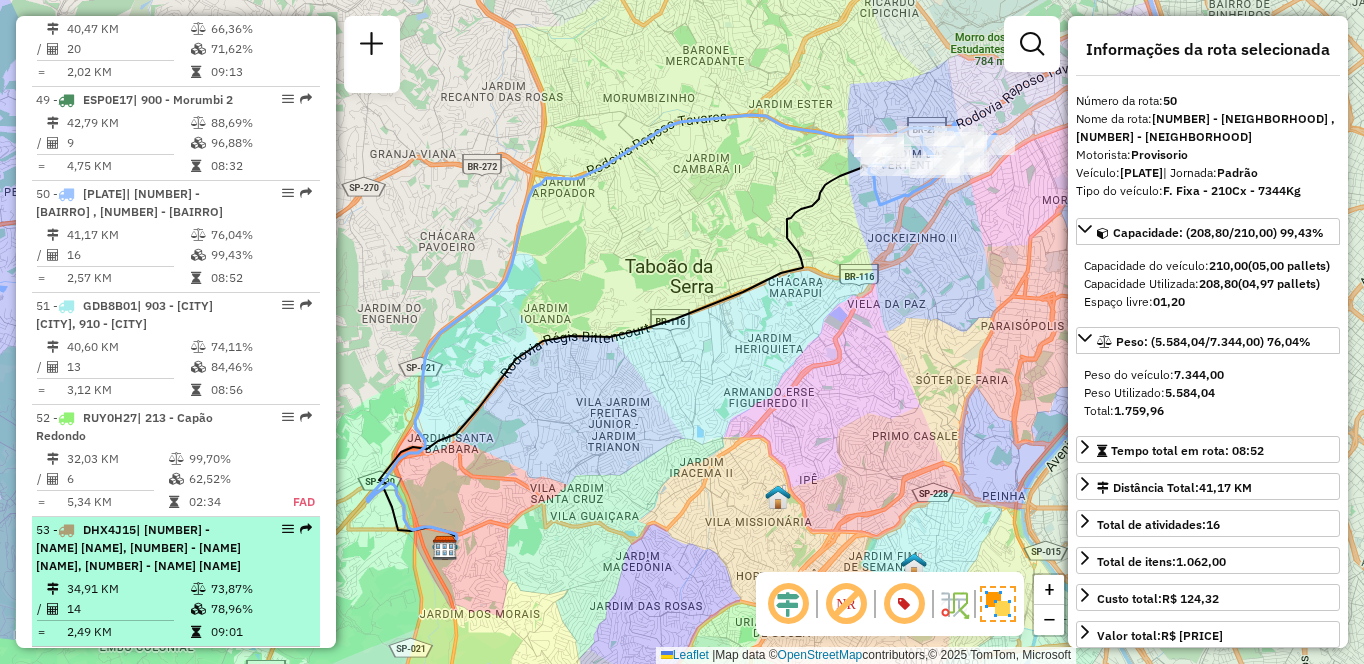 click on "34,91 KM" at bounding box center (128, 589) 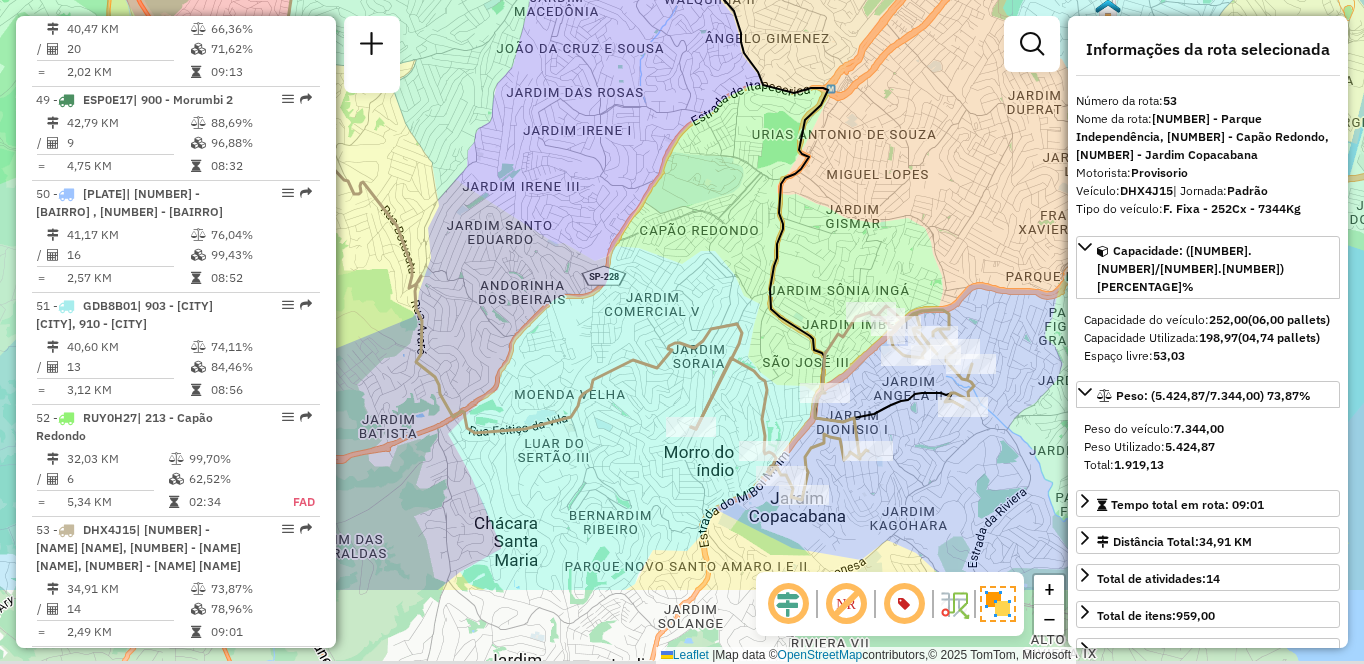 drag, startPoint x: 763, startPoint y: 363, endPoint x: 654, endPoint y: 222, distance: 178.21896 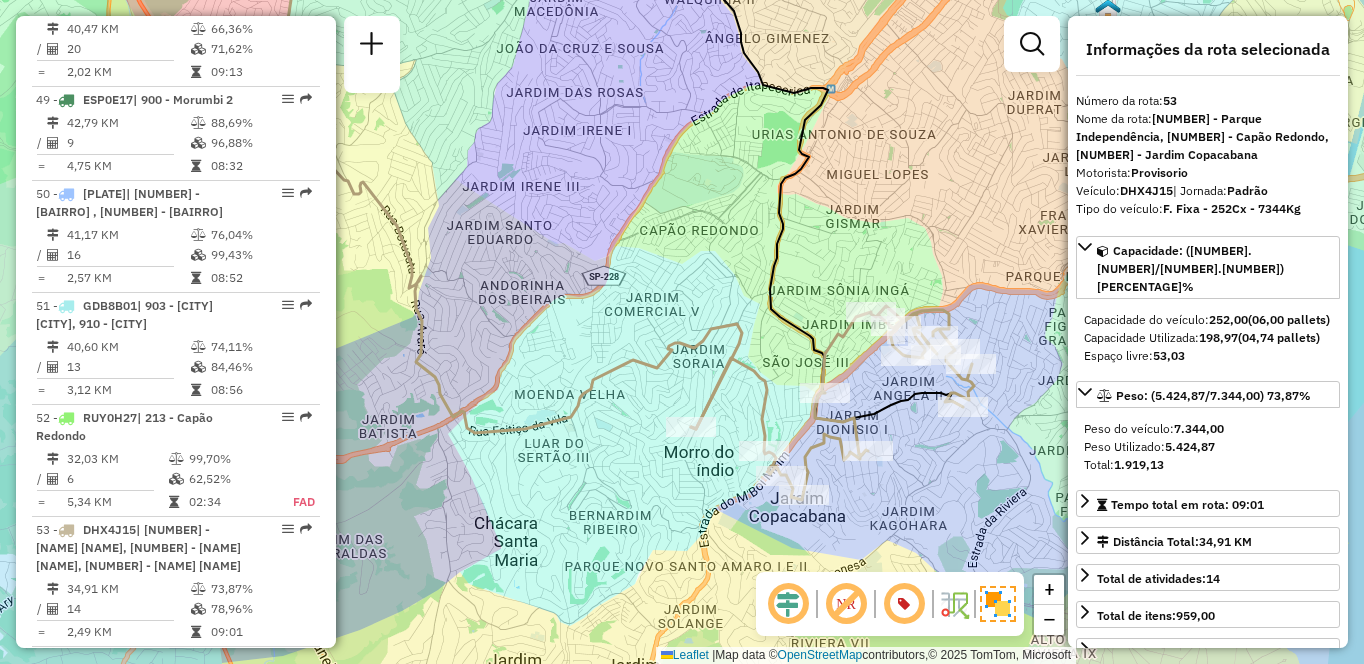 scroll, scrollTop: 1070, scrollLeft: 0, axis: vertical 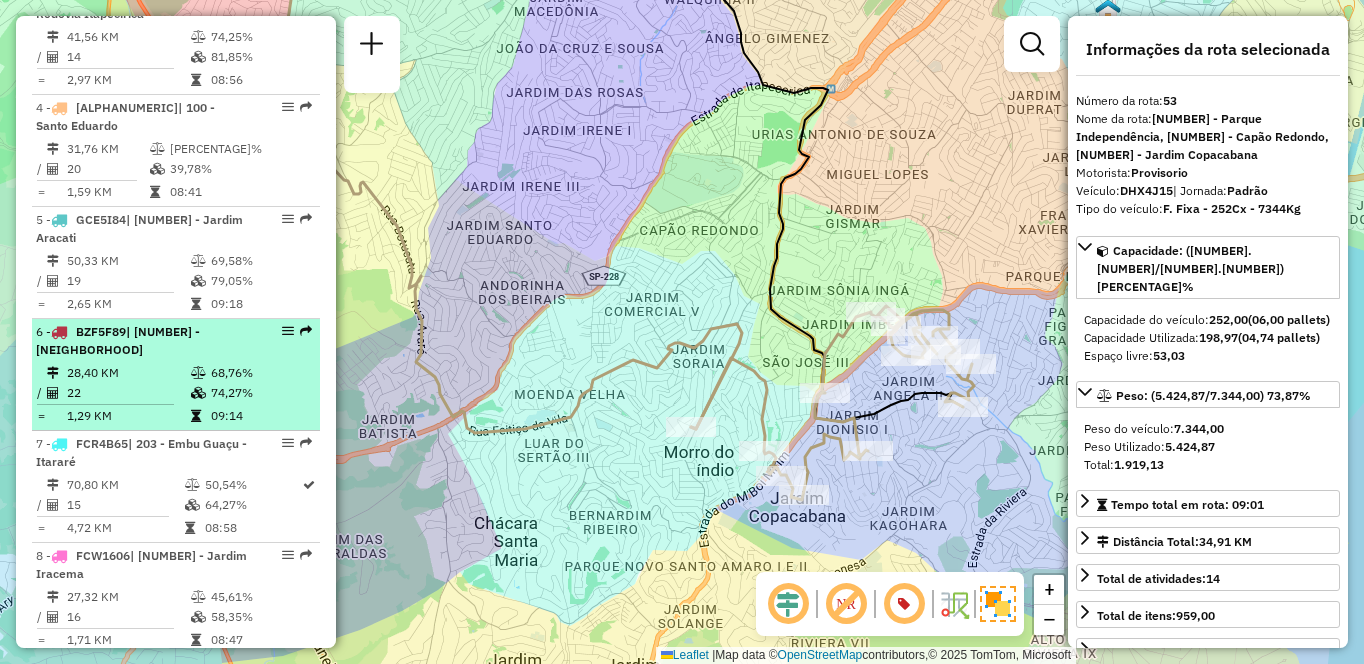 click on "22" at bounding box center (128, 393) 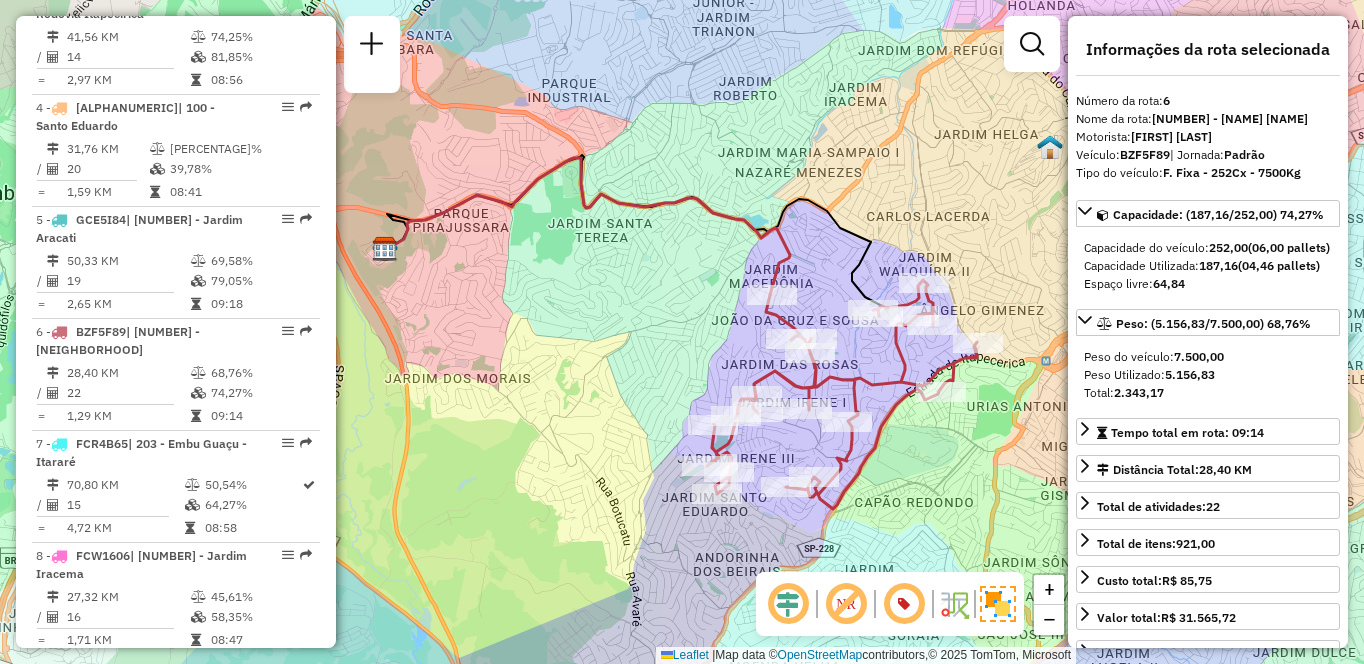 scroll, scrollTop: 622, scrollLeft: 0, axis: vertical 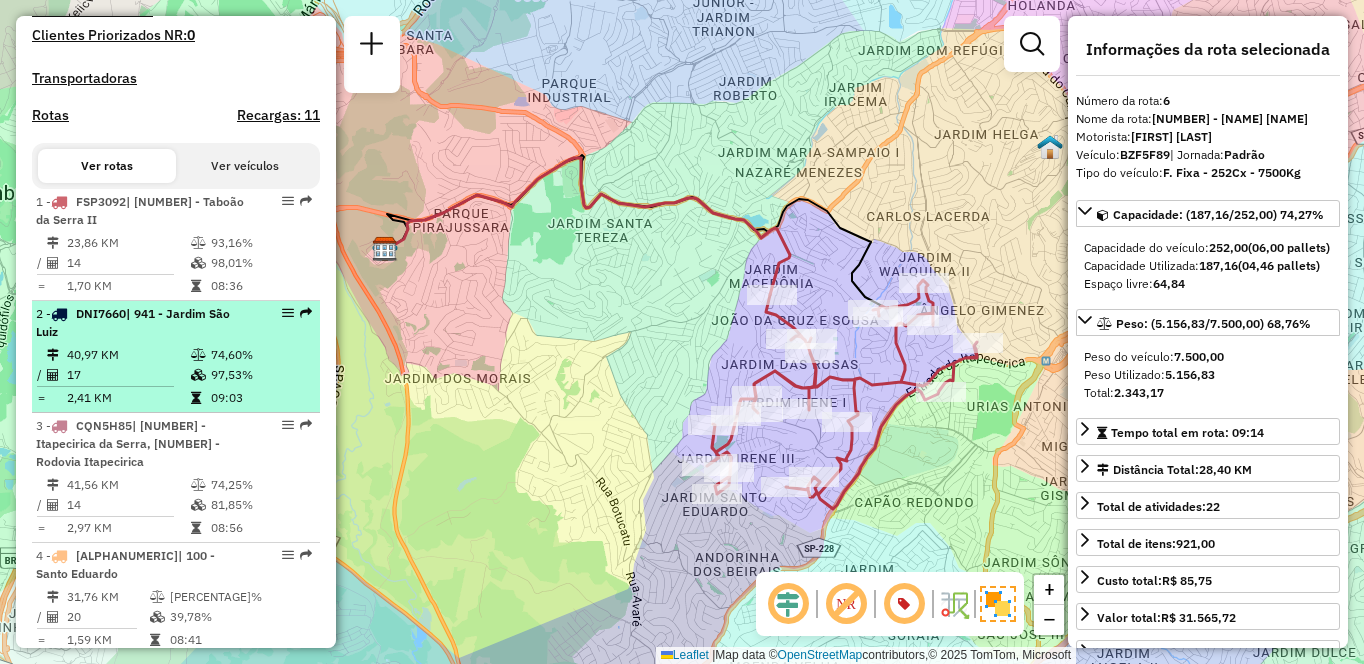 click on "[NUMBER] -       [PLATE]   | [NUMBER] - [NAME] [NAME]" at bounding box center [142, 323] 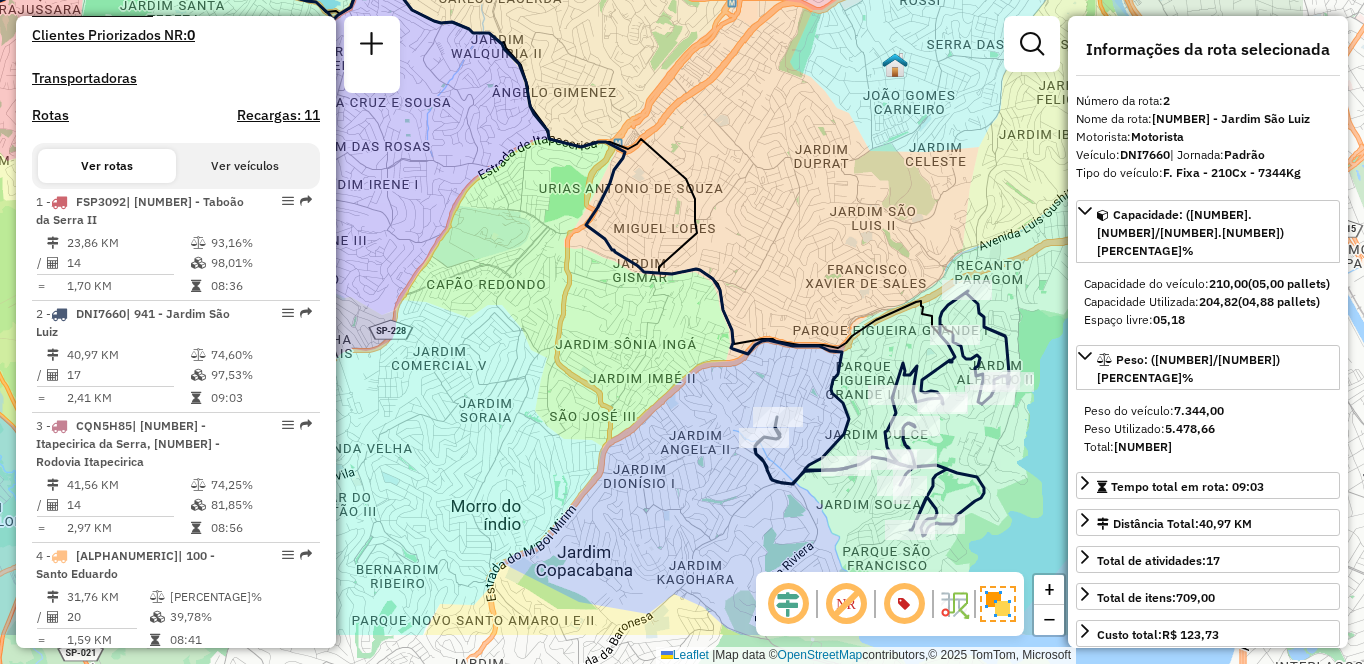 drag, startPoint x: 901, startPoint y: 309, endPoint x: 697, endPoint y: 215, distance: 224.61522 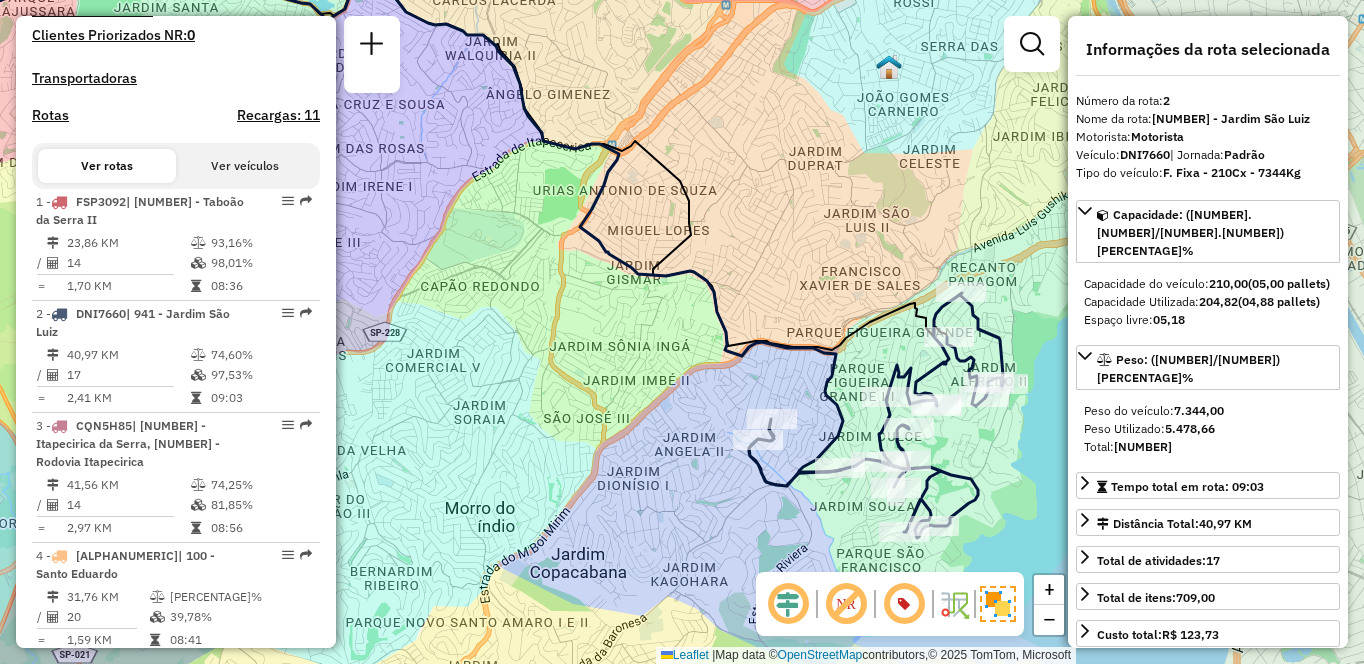 scroll, scrollTop: 958, scrollLeft: 0, axis: vertical 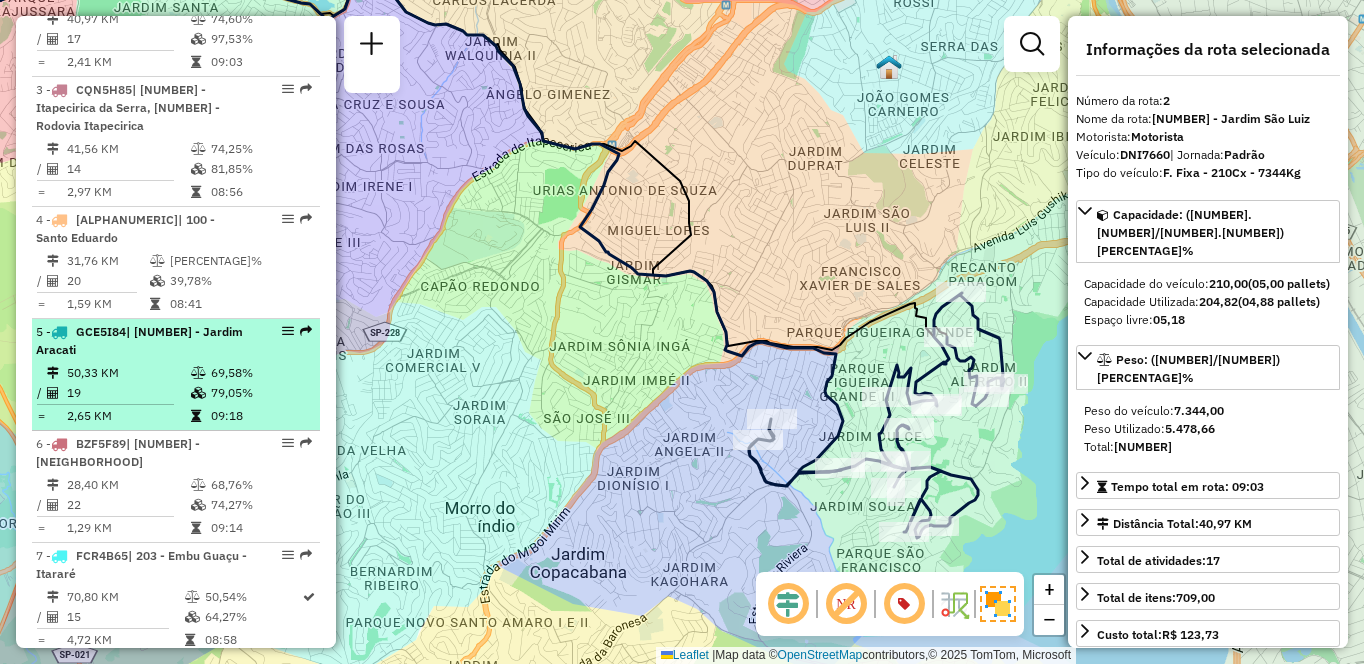 click on "50,33 KM" at bounding box center (128, 373) 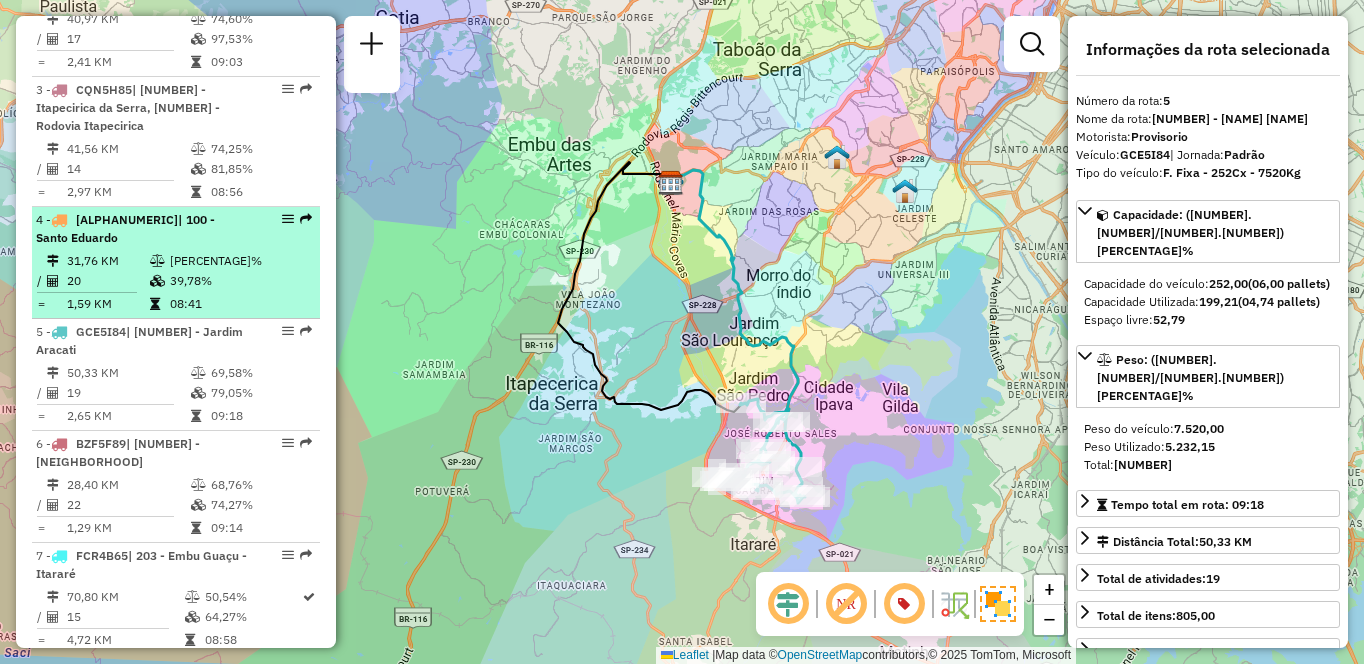 click on "[NUMBER] -       [PLATE]   | [NUMBER] - [NAME] [NAME]" at bounding box center (142, 229) 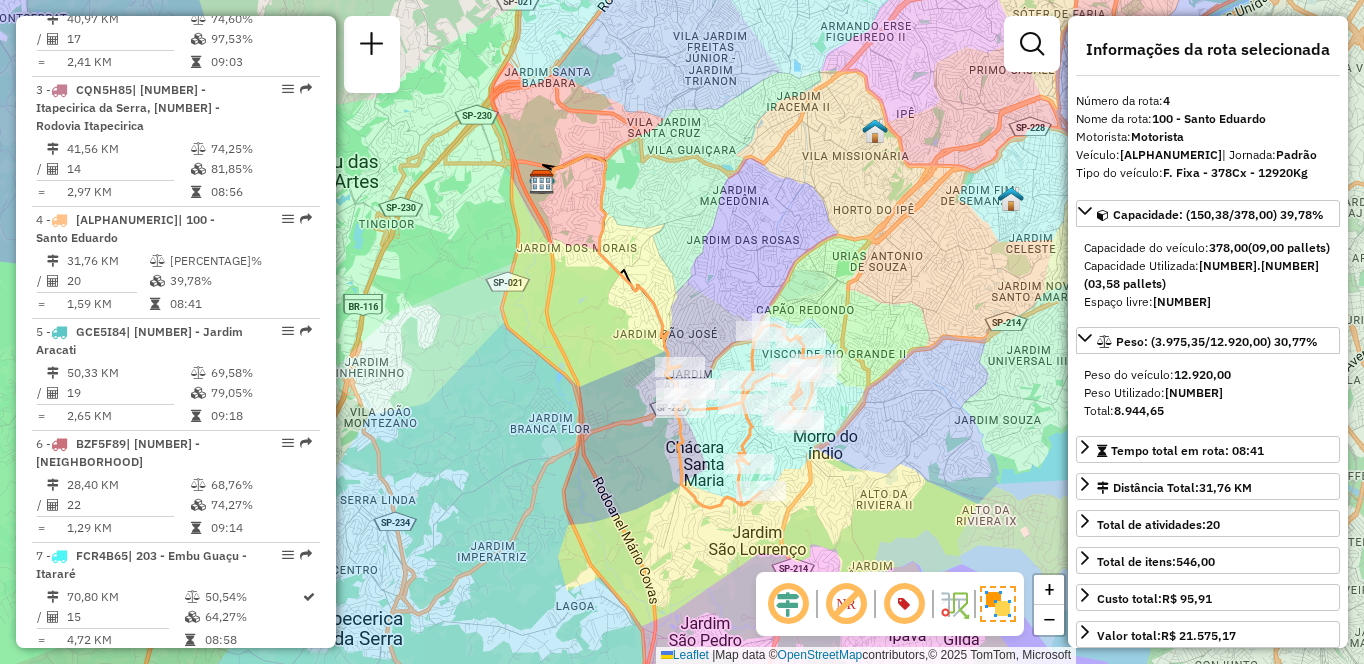 scroll, scrollTop: 3130, scrollLeft: 0, axis: vertical 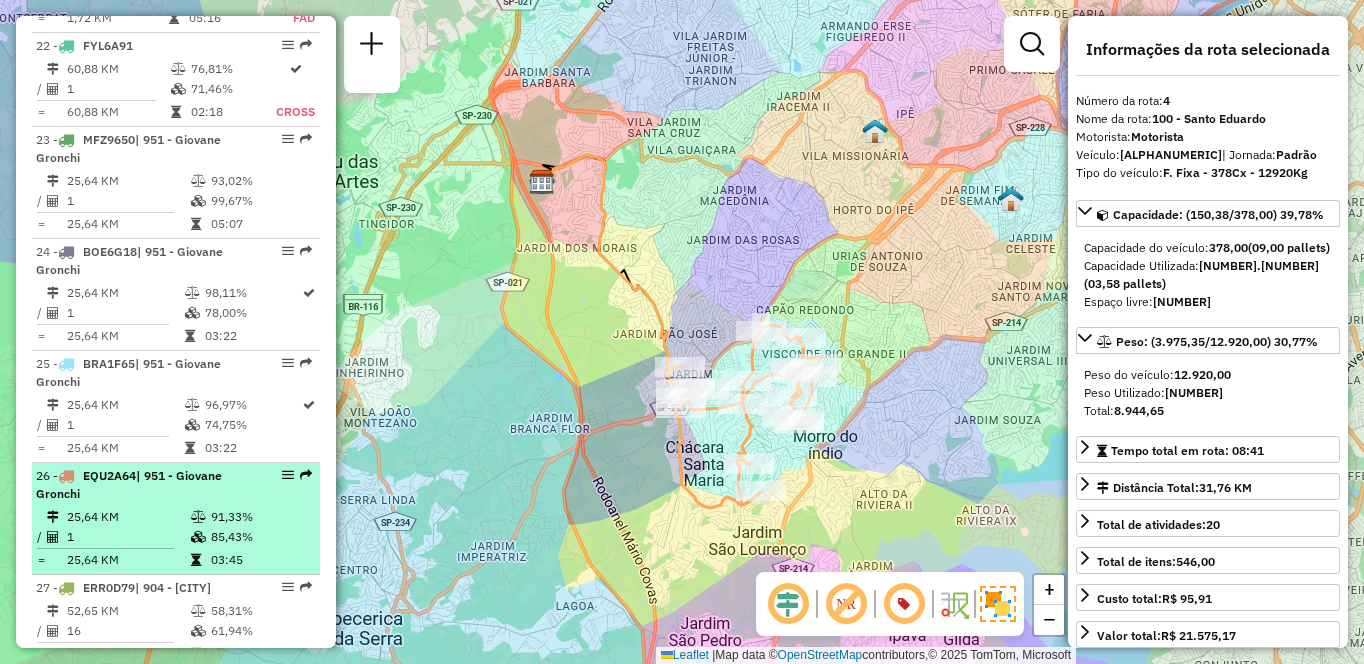click on "91,33%" at bounding box center (260, 517) 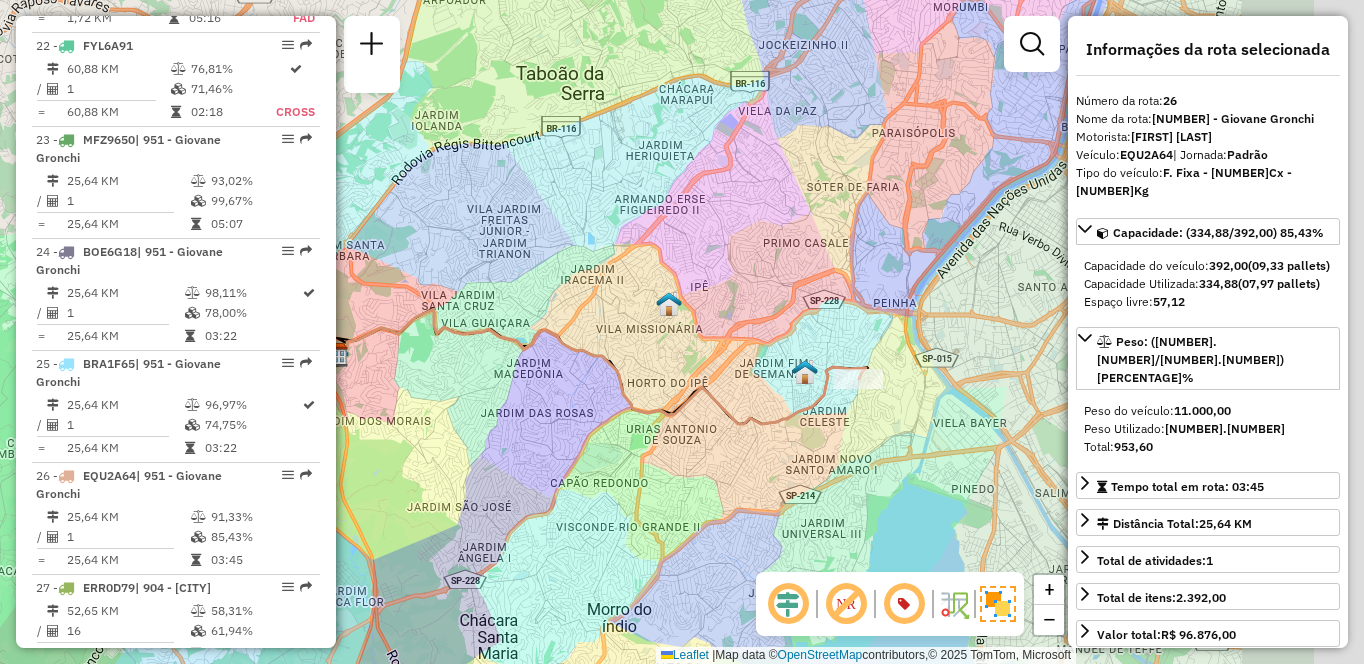 drag, startPoint x: 932, startPoint y: 283, endPoint x: 726, endPoint y: 304, distance: 207.06763 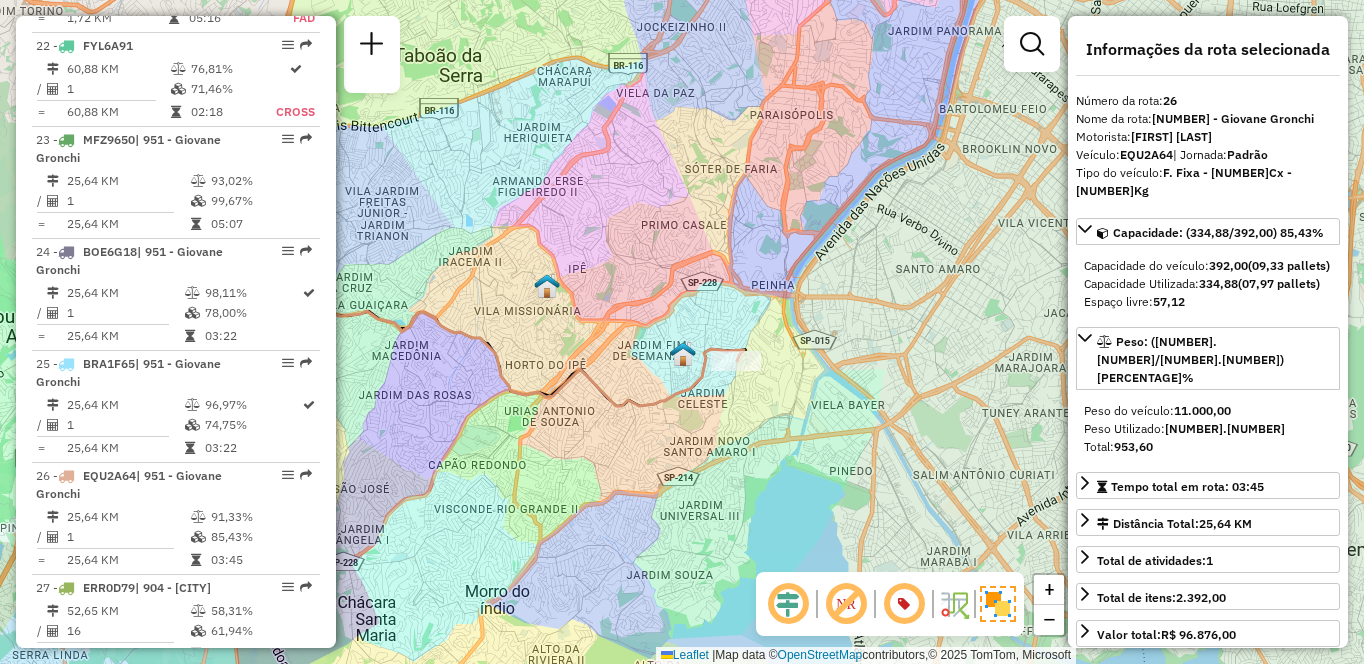 click on "Janela de atendimento Grade de atendimento Capacidade Transportadoras Veículos Cliente Pedidos  Rotas Selecione os dias de semana para filtrar as janelas de atendimento  Seg   Ter   Qua   Qui   Sex   Sáb   Dom  Informe o período da janela de atendimento: De: Até:  Filtrar exatamente a janela do cliente  Considerar janela de atendimento padrão  Selecione os dias de semana para filtrar as grades de atendimento  Seg   Ter   Qua   Qui   Sex   Sáb   Dom   Considerar clientes sem dia de atendimento cadastrado  Clientes fora do dia de atendimento selecionado Filtrar as atividades entre os valores definidos abaixo:  Peso mínimo:   Peso máximo:   Cubagem mínima:   Cubagem máxima:   De:   Até:  Filtrar as atividades entre o tempo de atendimento definido abaixo:  De:   Até:   Considerar capacidade total dos clientes não roteirizados Transportadora: Selecione um ou mais itens Tipo de veículo: Selecione um ou mais itens Veículo: Selecione um ou mais itens Motorista: Selecione um ou mais itens Nome: Rótulo:" 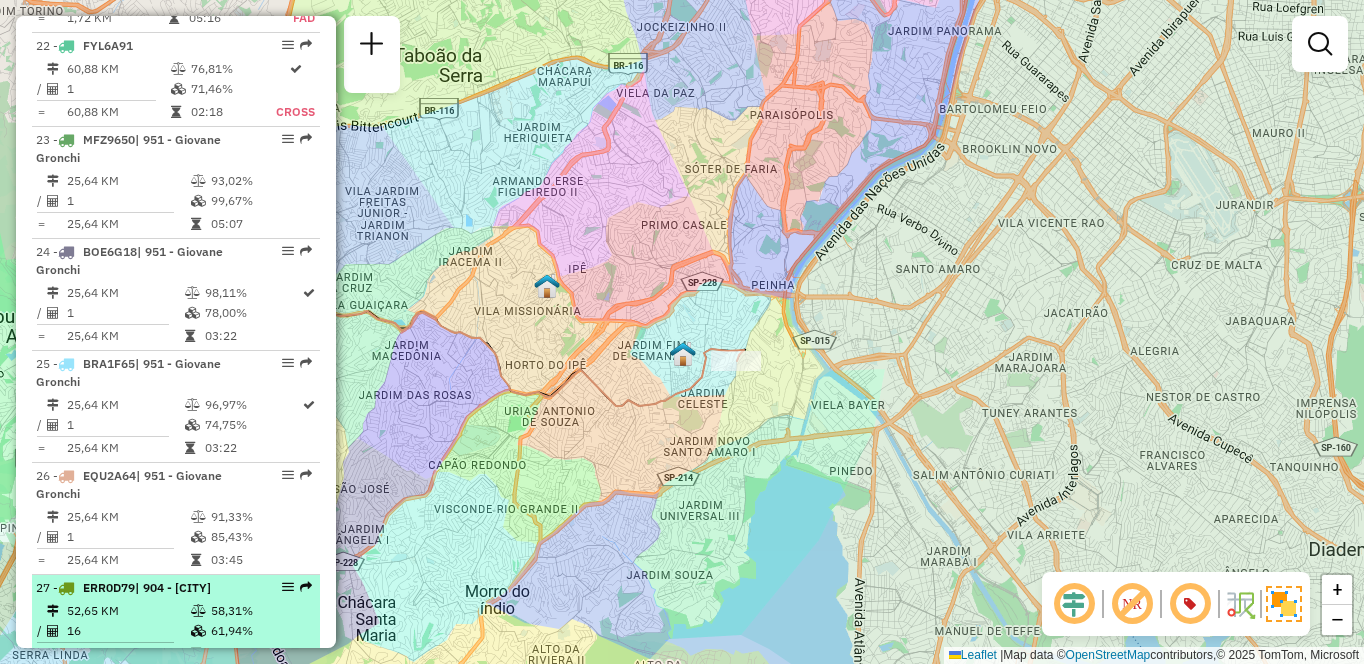 click on "61,94%" at bounding box center (260, 631) 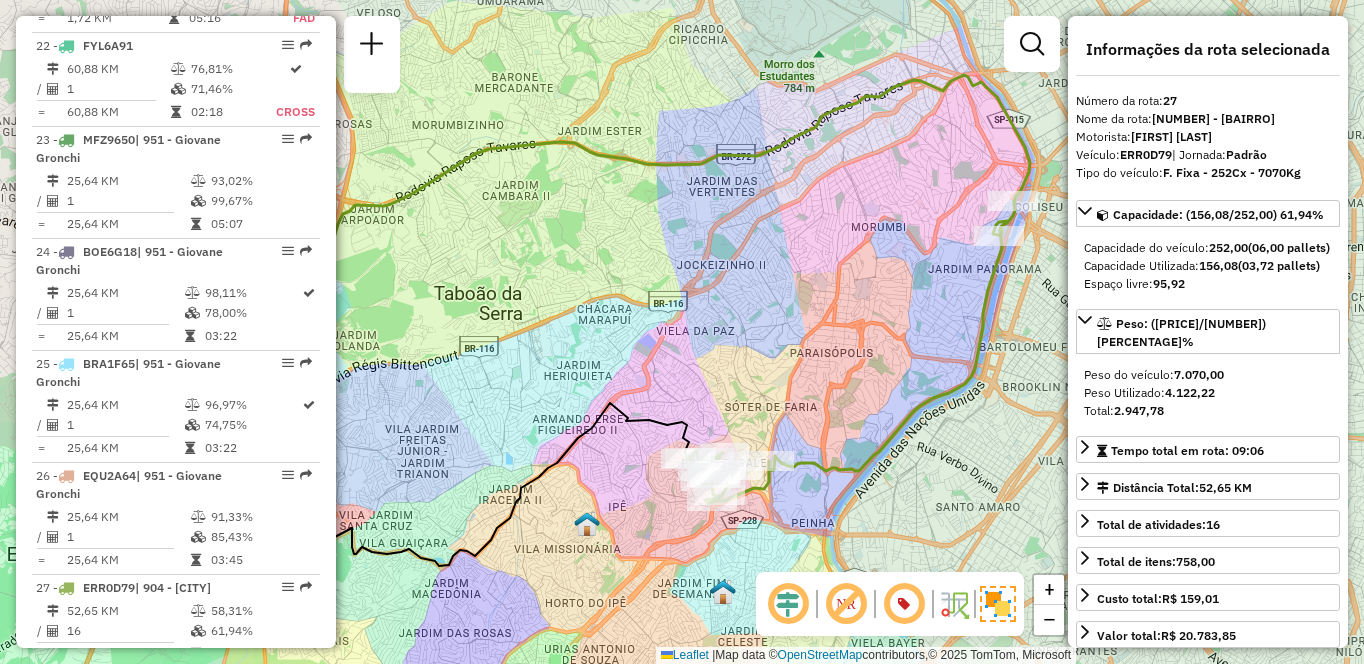 drag, startPoint x: 871, startPoint y: 303, endPoint x: 776, endPoint y: 297, distance: 95.189285 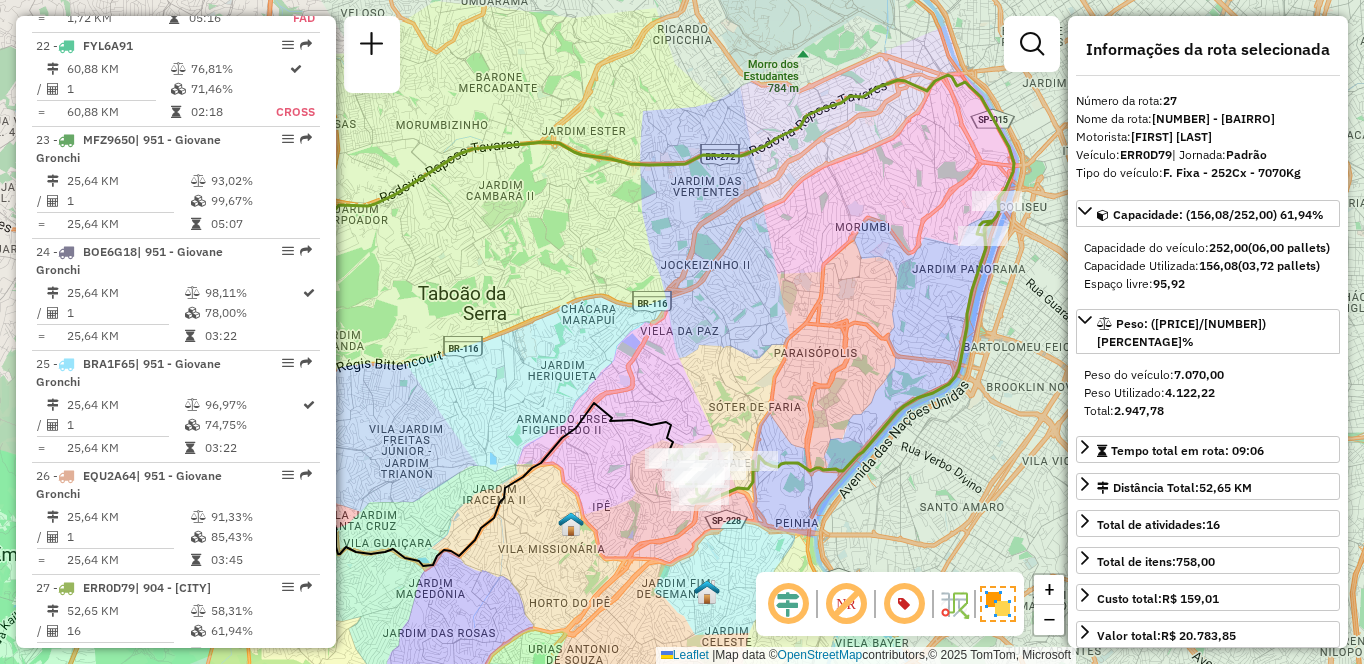 scroll, scrollTop: 6948, scrollLeft: 0, axis: vertical 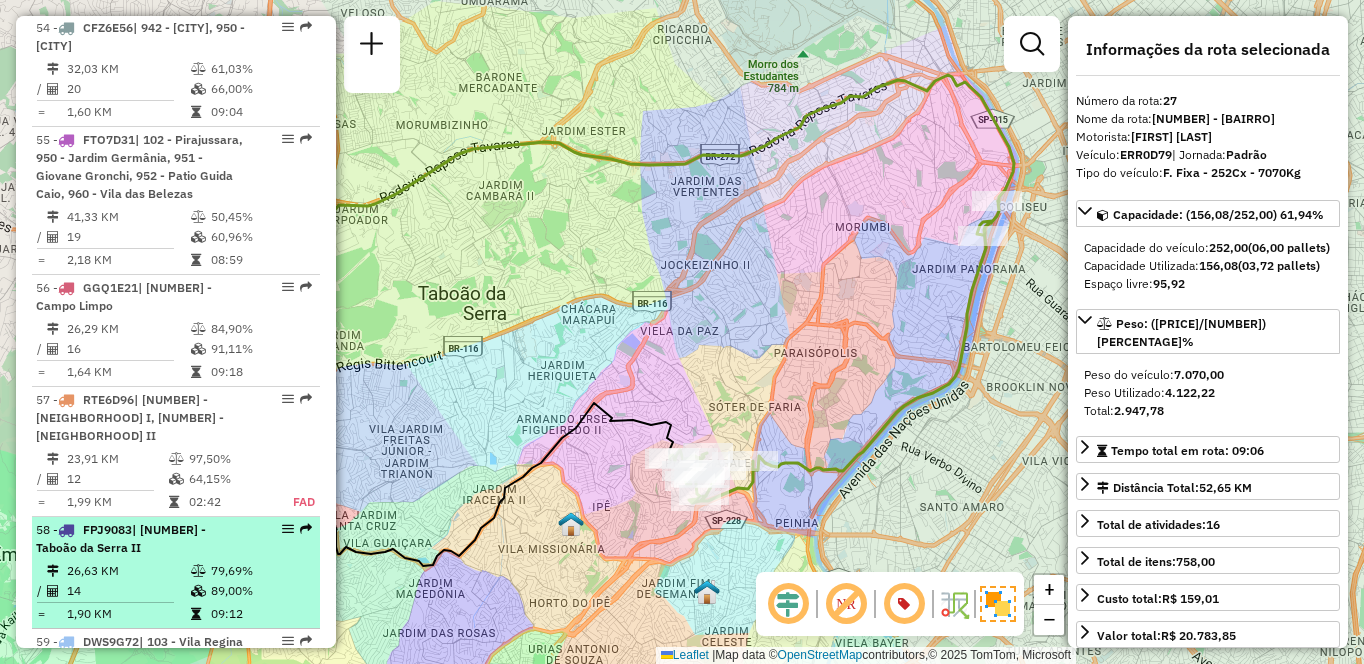 click on "14" at bounding box center [128, 591] 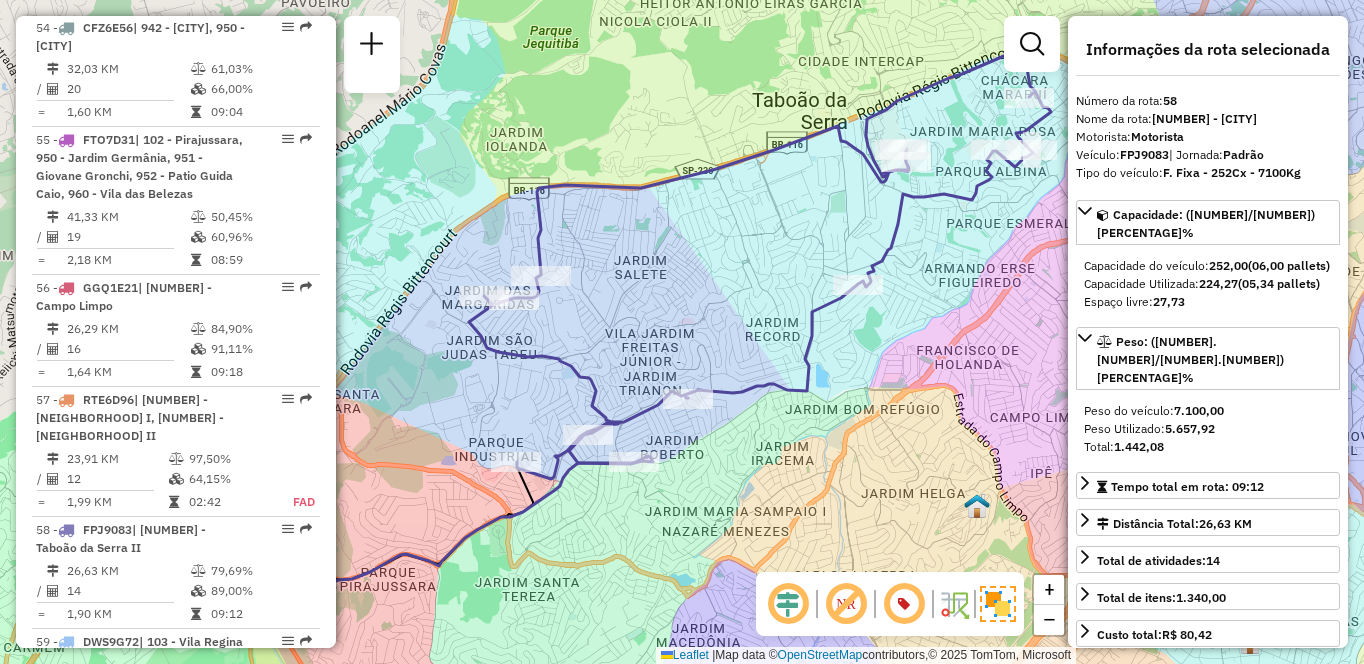 scroll, scrollTop: 6576, scrollLeft: 0, axis: vertical 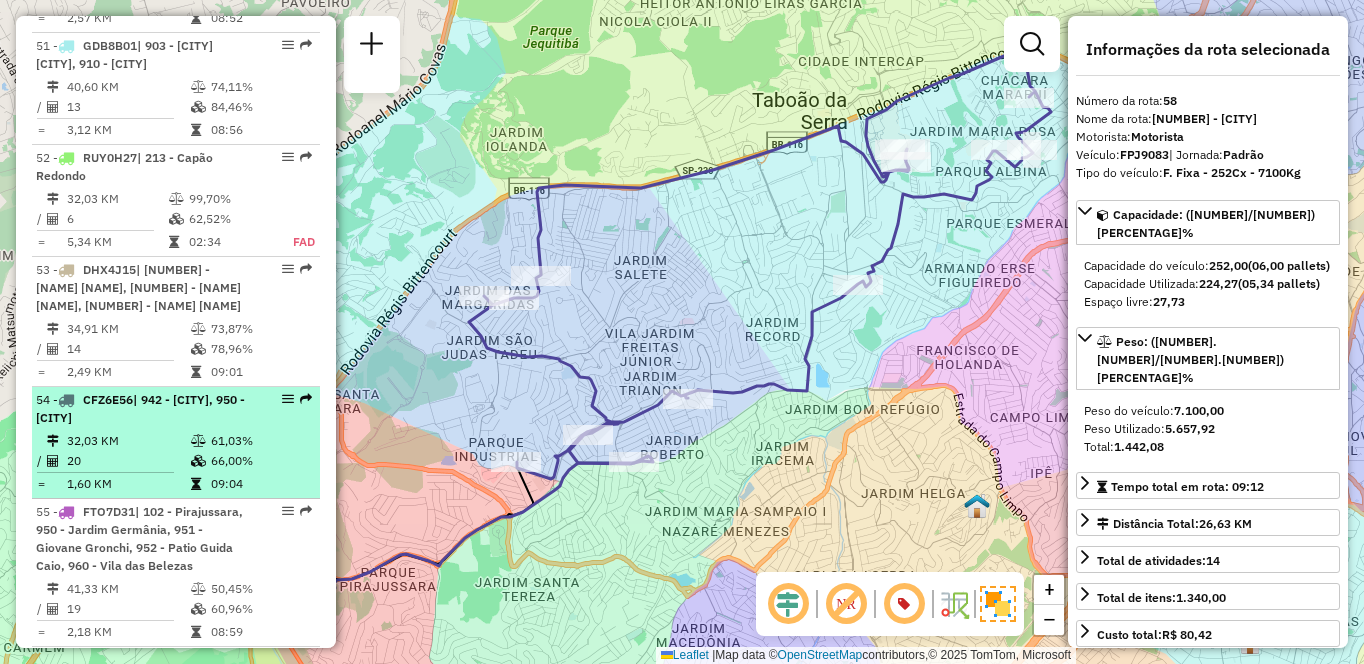 click on "54 - [PLATE] | [NUMBER] - Jardim Copacabana, [NUMBER] - Jardim Germânia [NUMBER] KM [PERCENTAGE]% / [NUMBER] [PERCENTAGE]% = [NUMBER] KM [TIME]" at bounding box center (176, 443) 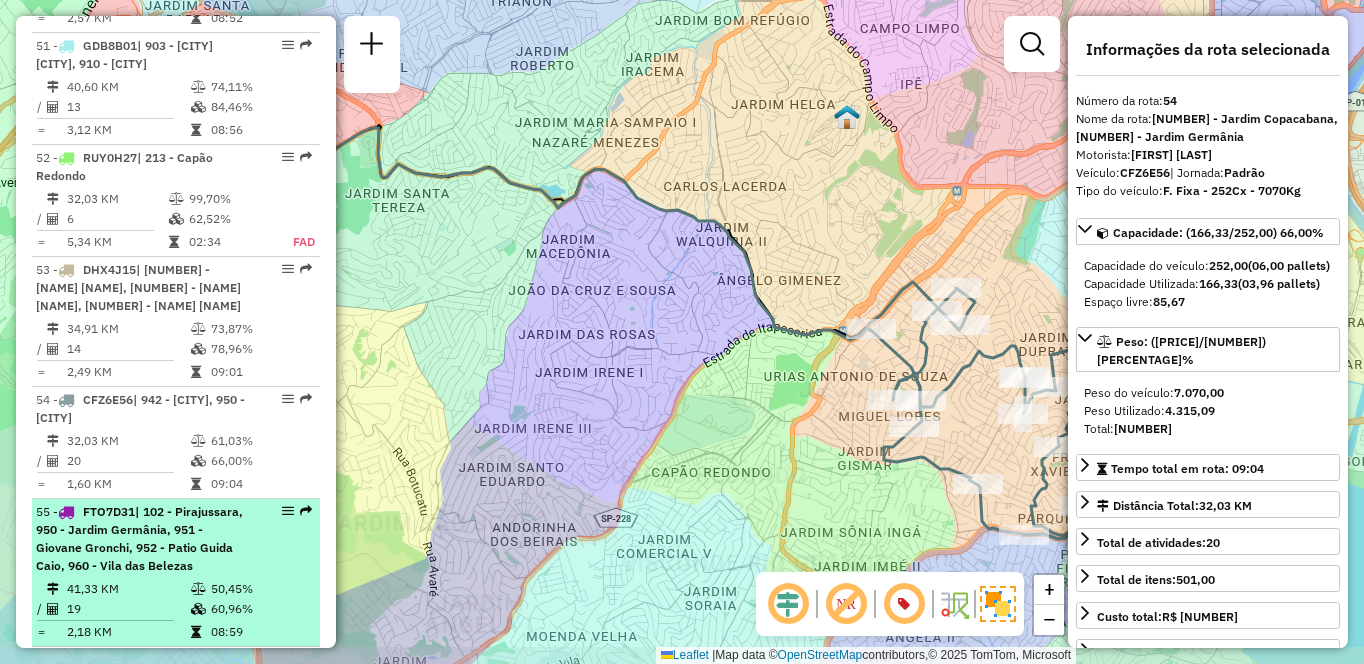 click on "| 102 - Pirajussara, 950 - Jardim Germânia, 951 - Giovane Gronchi, 952 - Patio Guida Caio, 960 - Vila das Belezas" at bounding box center [139, 538] 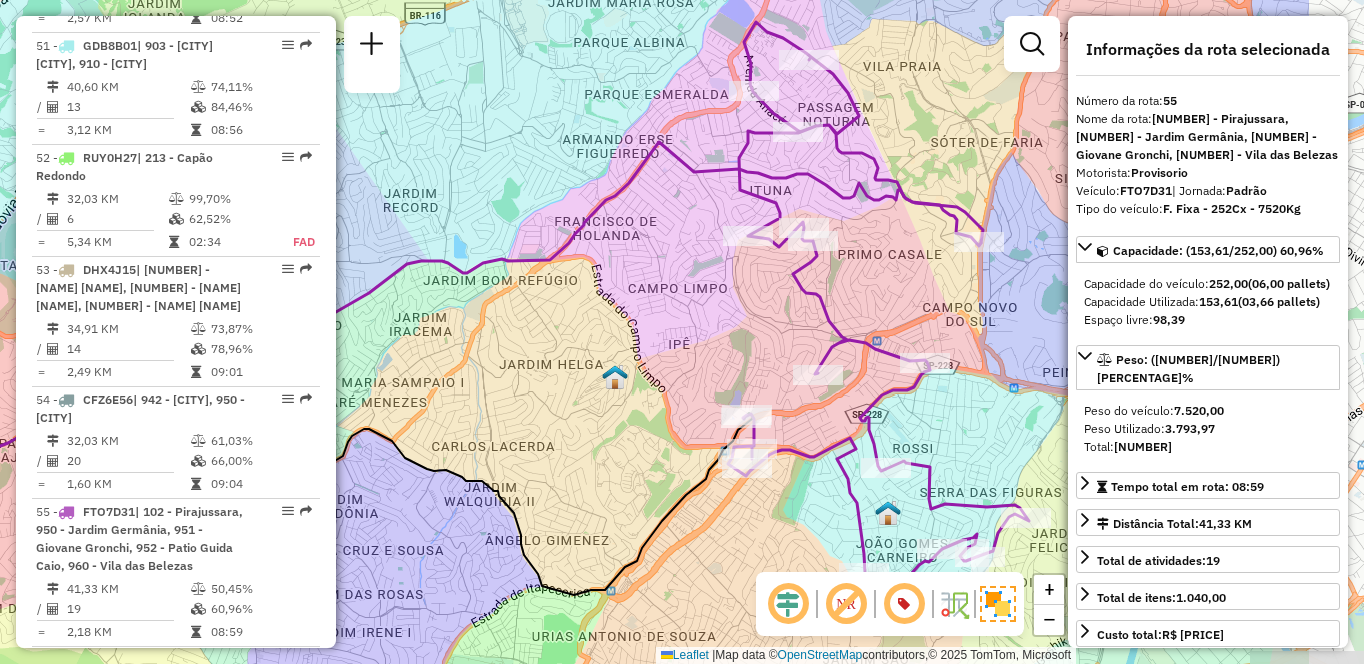 drag, startPoint x: 860, startPoint y: 282, endPoint x: 668, endPoint y: 259, distance: 193.3727 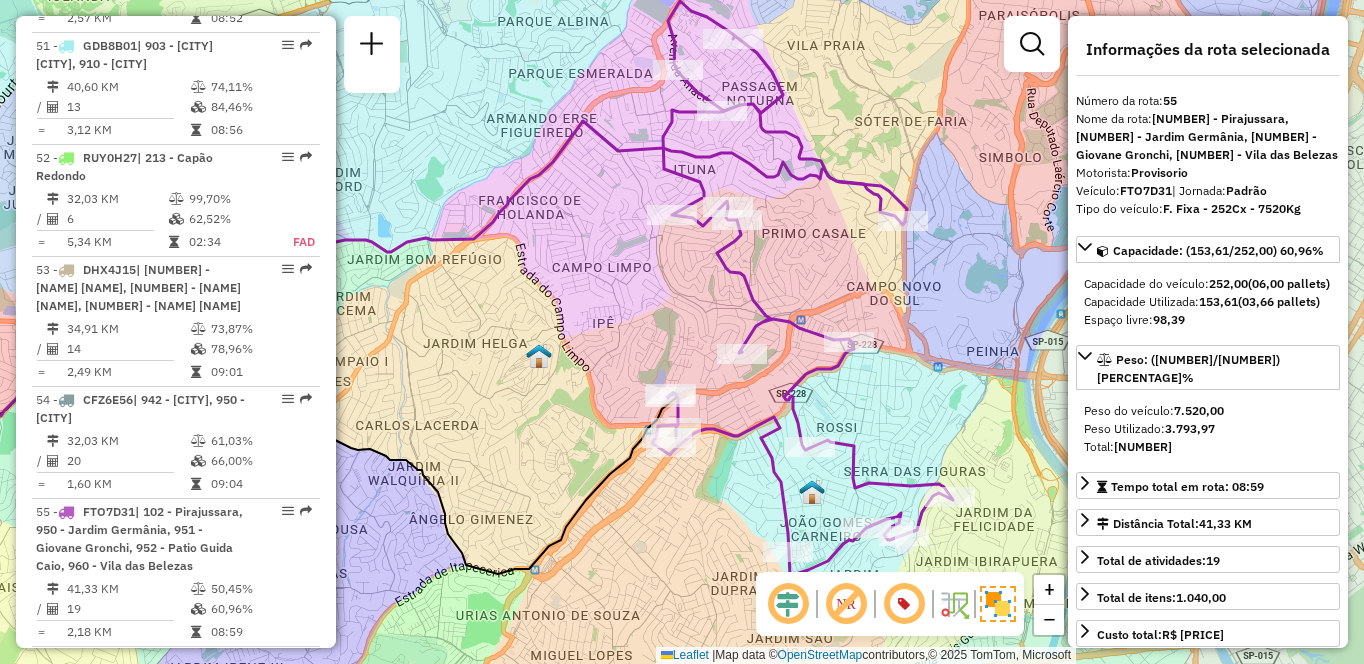 drag, startPoint x: 597, startPoint y: 263, endPoint x: 523, endPoint y: 237, distance: 78.434685 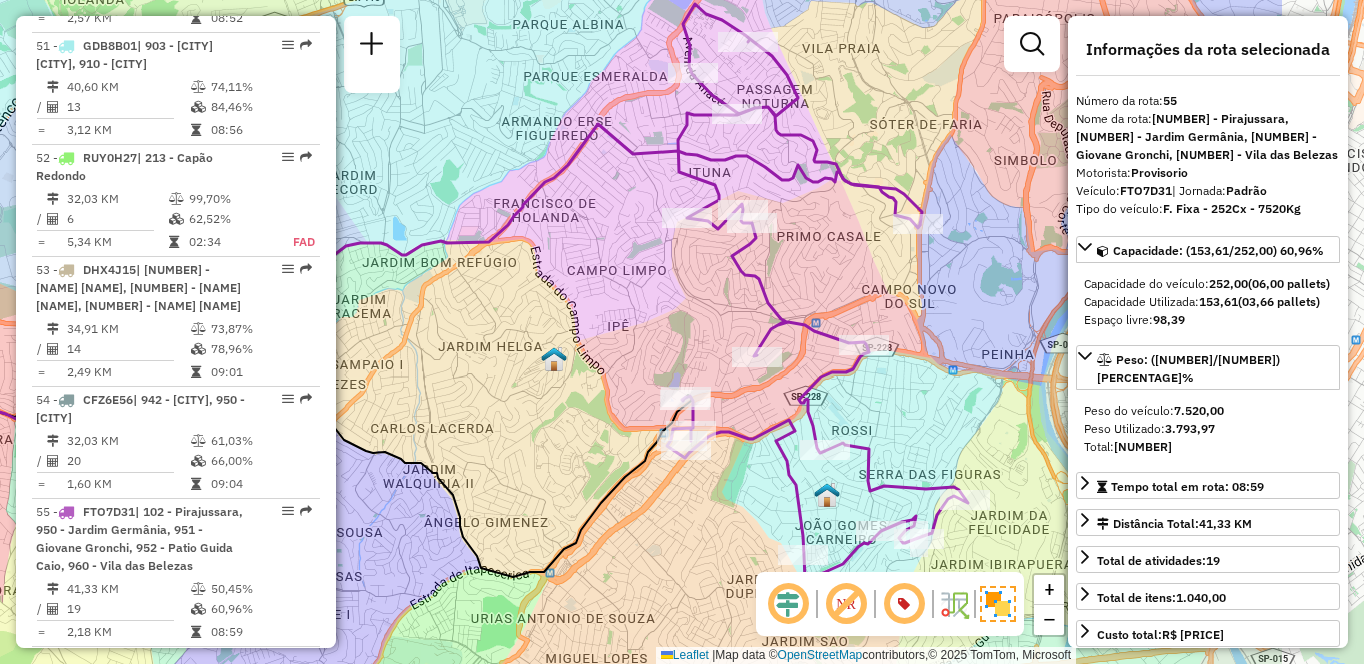 drag, startPoint x: 677, startPoint y: 279, endPoint x: 443, endPoint y: 325, distance: 238.47852 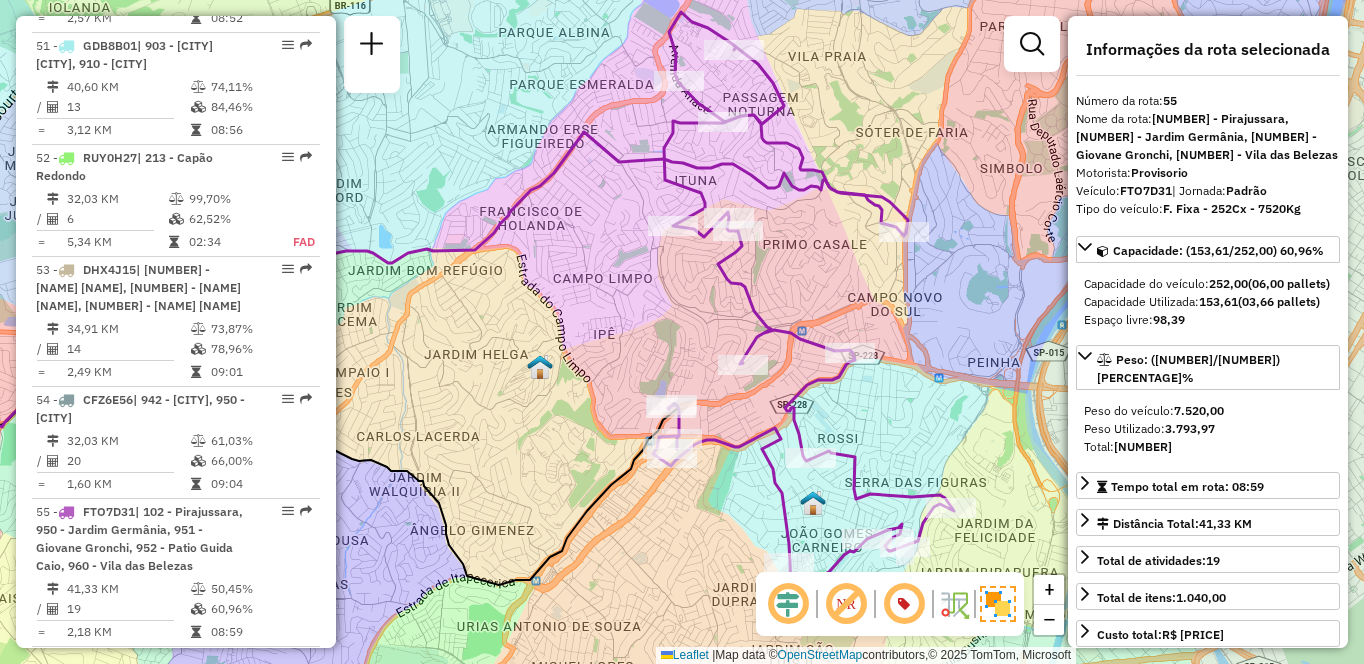 click on "Rota [NUMBER] - Placa [PLATE]  [PHONE] - [FIRST] [LAST] [LAST] de atendimento Grade de atendimento Capacidade Transportadoras Veículos Cliente Pedidos  Rotas Selecione os dias de semana para filtrar as janelas de atendimento  Seg   Ter   Qua   Qui   Sex   Sáb   Dom  Informe o período da janela de atendimento: De: Até:  Filtrar exatamente a janela do cliente  Considerar janela de atendimento padrão  Selecione os dias de semana para filtrar as grades de atendimento  Seg   Ter   Qua   Qui   Sex   Sáb   Dom   Considerar clientes sem dia de atendimento cadastrado  Clientes fora do dia de atendimento selecionado Filtrar as atividades entre os valores definidos abaixo:  Peso mínimo:   Peso máximo:   Cubagem mínima:   Cubagem máxima:   De:   Até:  Filtrar as atividades entre o tempo de atendimento definido abaixo:  De:   Até:   Considerar capacidade total dos clientes não roteirizados Transportadora: Selecione um ou mais itens Tipo de veículo: Selecione um ou mais itens Veículo: Motorista: Nome: Tipo:" 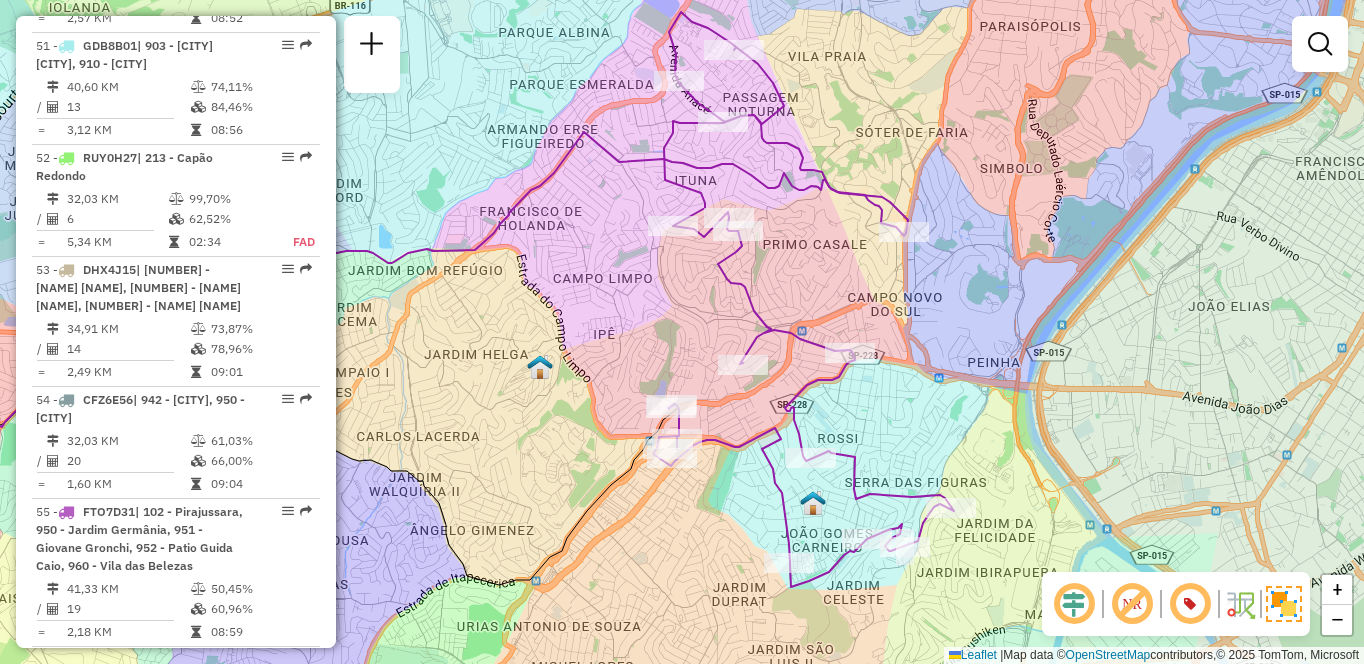 scroll, scrollTop: 1182, scrollLeft: 0, axis: vertical 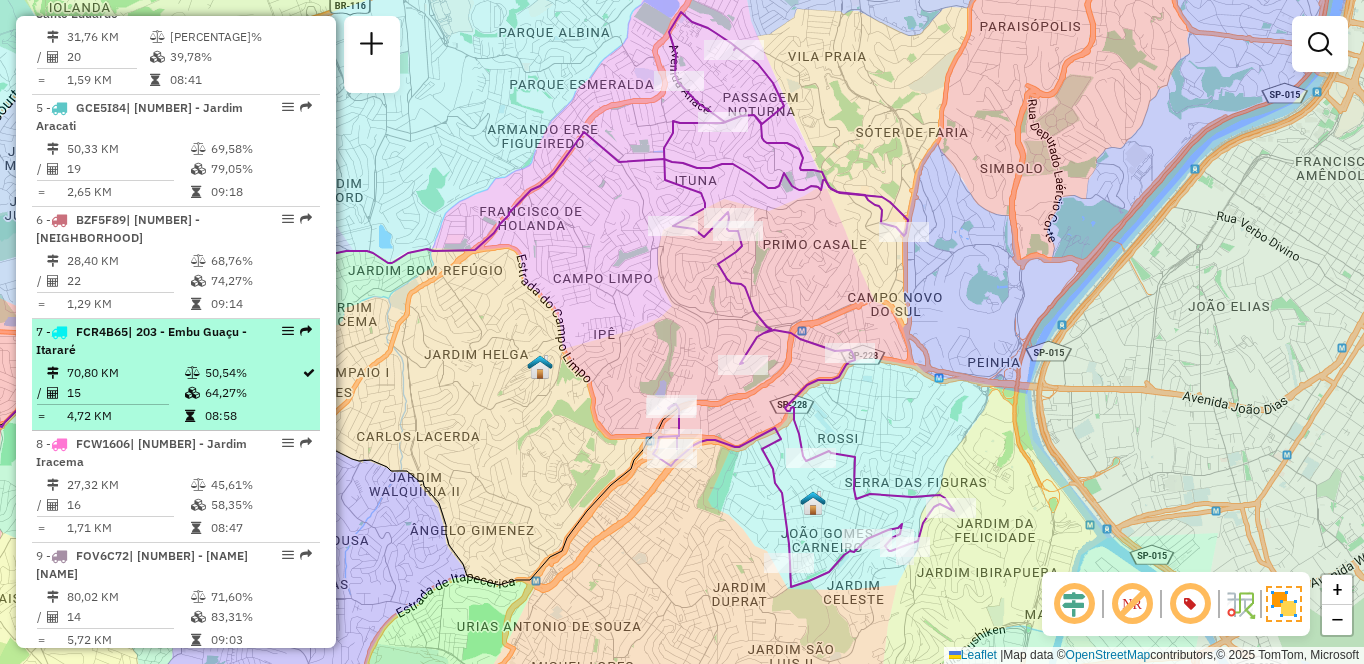 click on "[NUMBER] -       [PLATE]   | [NUMBER] - [NAME] [NAME] [NUMBER], [NUMBER] - [NAME] [NAME]" at bounding box center [142, 341] 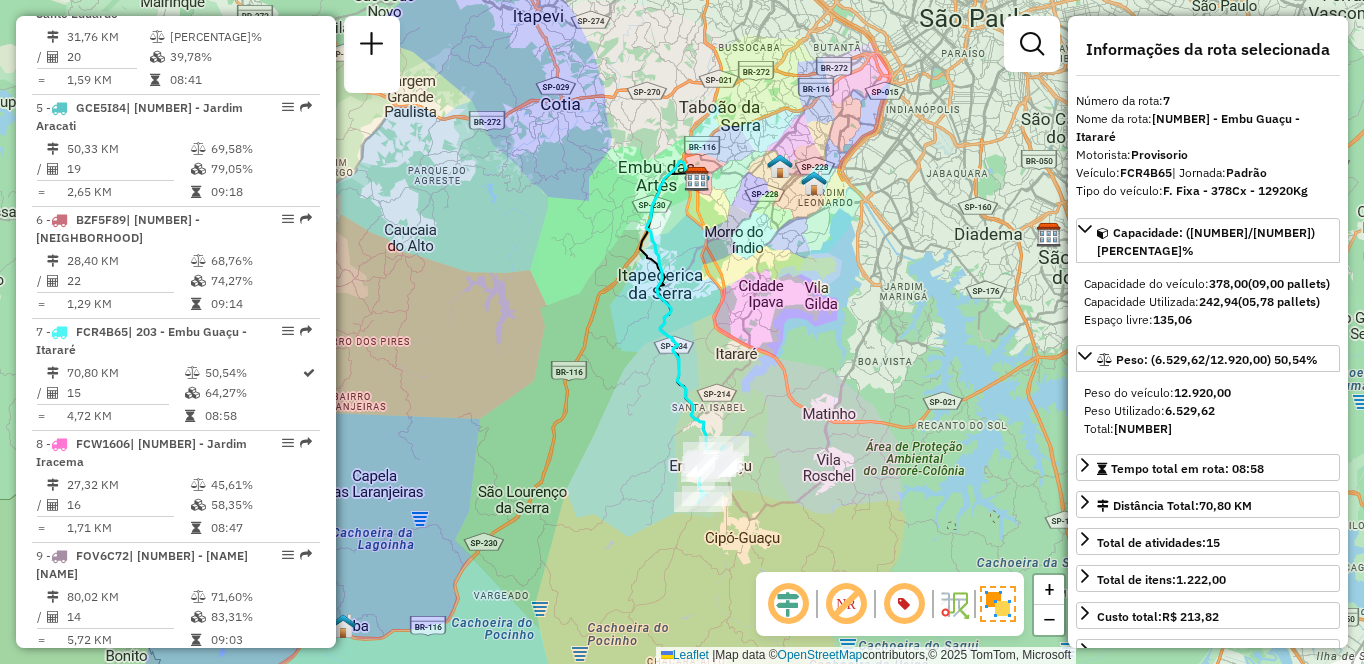 scroll, scrollTop: 6446, scrollLeft: 0, axis: vertical 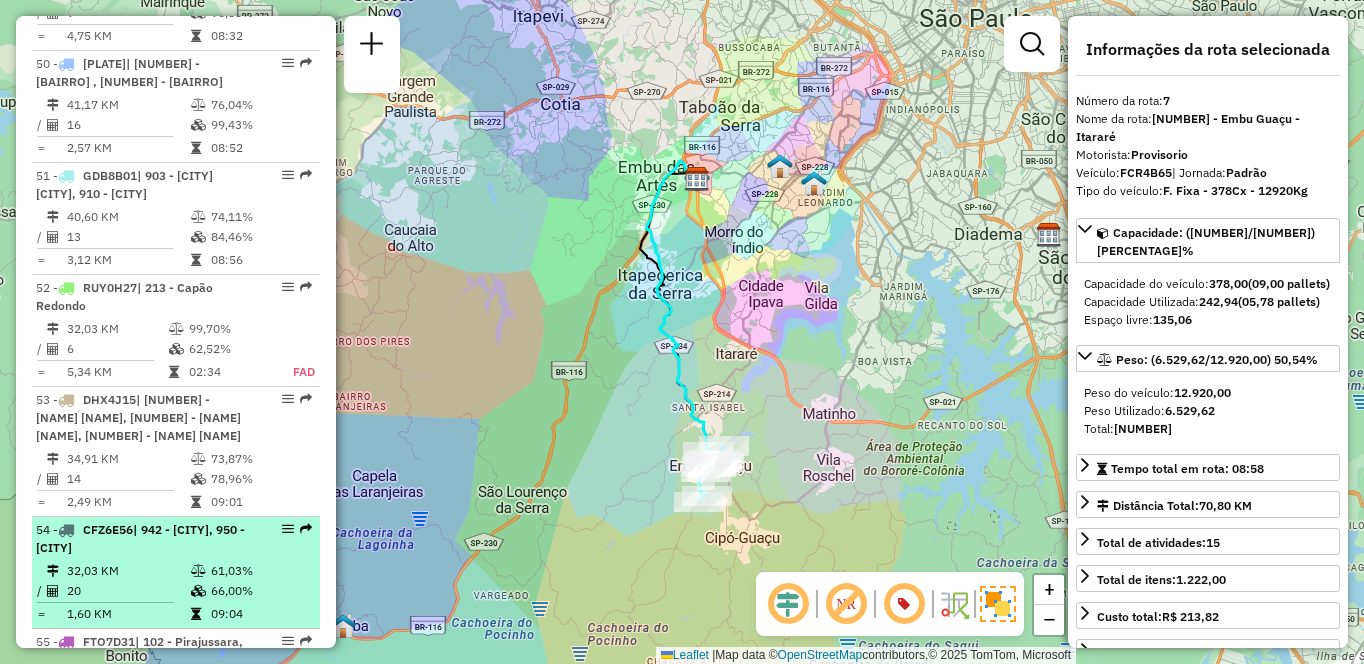 click on "61,03%" at bounding box center [260, 571] 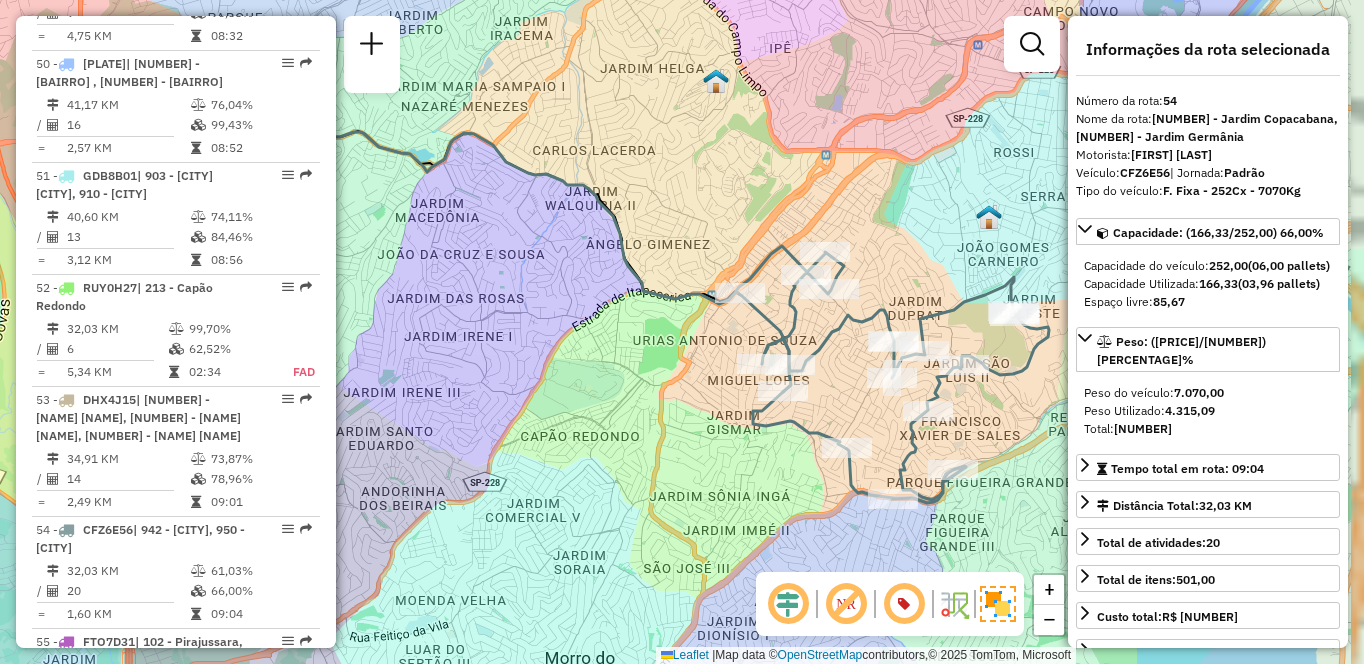 drag, startPoint x: 790, startPoint y: 285, endPoint x: 621, endPoint y: 244, distance: 173.90227 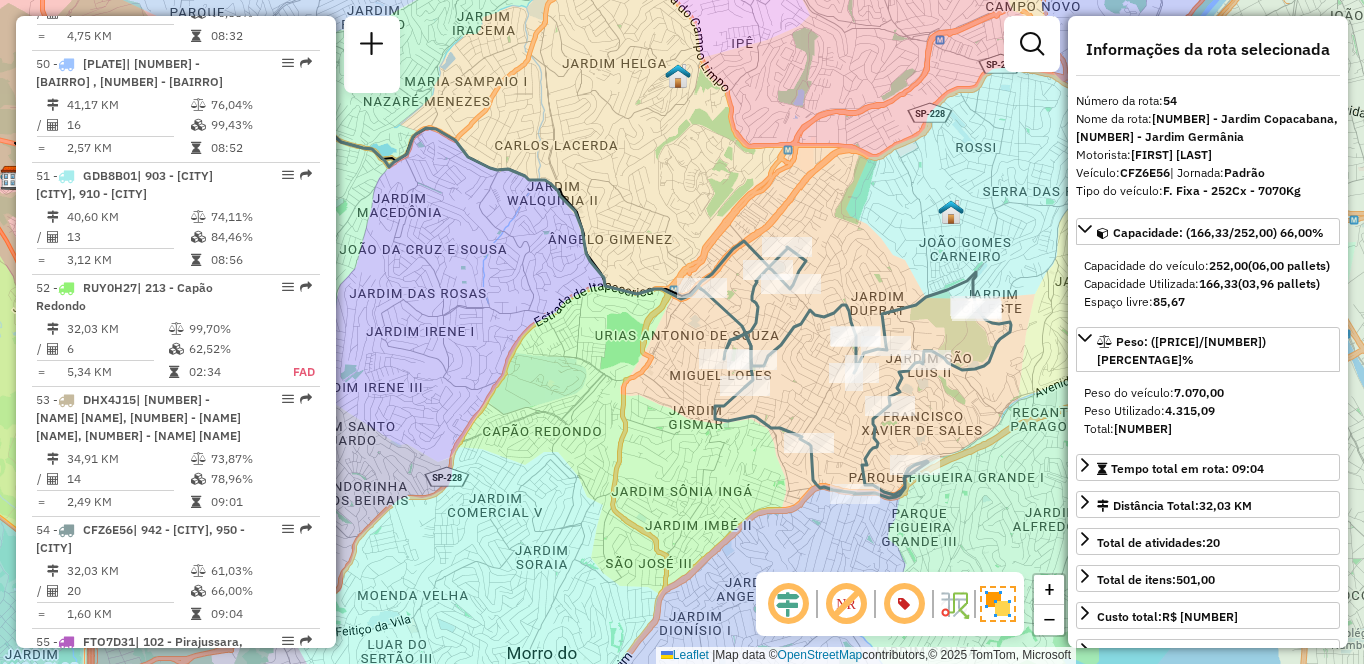 scroll, scrollTop: 5868, scrollLeft: 0, axis: vertical 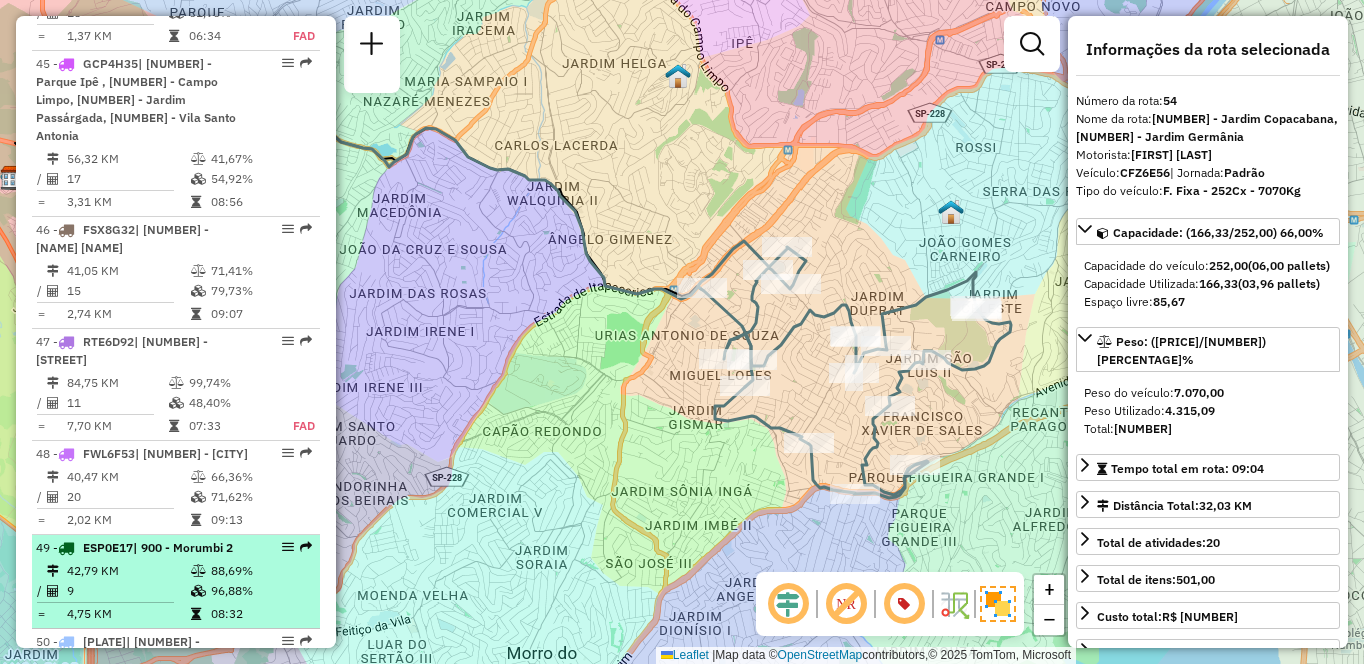 click on "9" at bounding box center [128, 591] 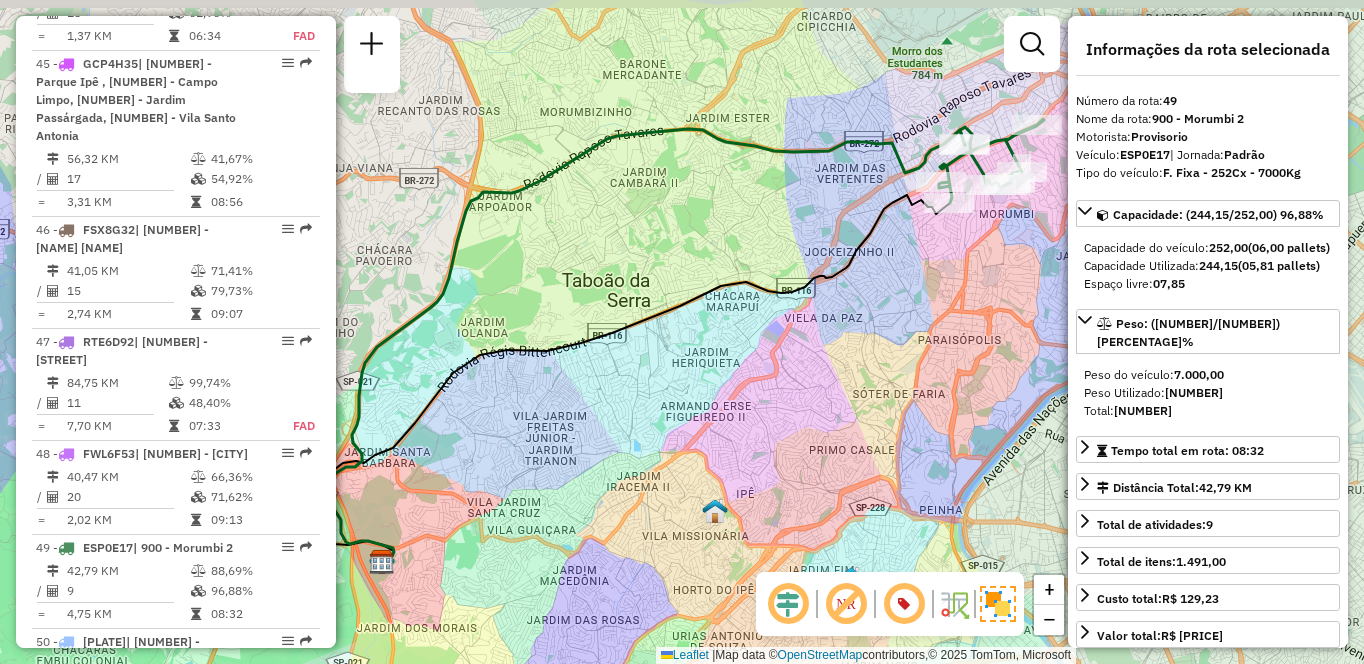drag, startPoint x: 891, startPoint y: 250, endPoint x: 817, endPoint y: 297, distance: 87.66413 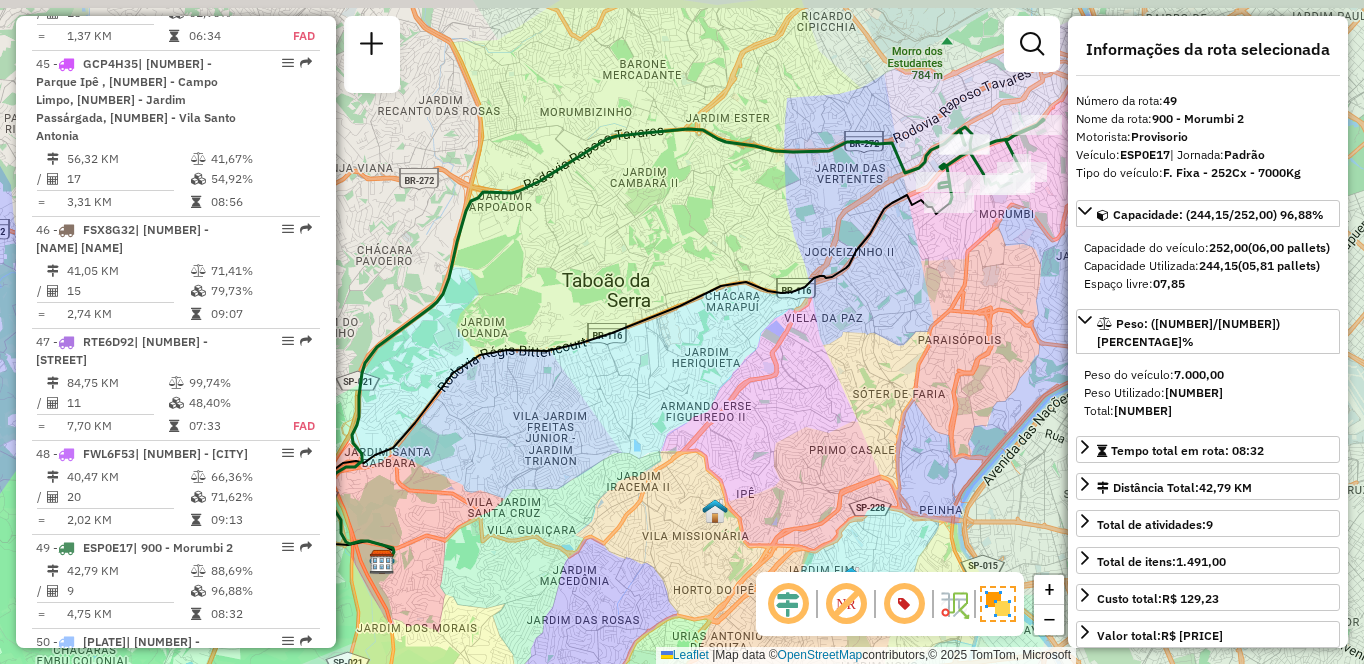 click on "Janela de atendimento Grade de atendimento Capacidade Transportadoras Veículos Cliente Pedidos  Rotas Selecione os dias de semana para filtrar as janelas de atendimento  Seg   Ter   Qua   Qui   Sex   Sáb   Dom  Informe o período da janela de atendimento: De: Até:  Filtrar exatamente a janela do cliente  Considerar janela de atendimento padrão  Selecione os dias de semana para filtrar as grades de atendimento  Seg   Ter   Qua   Qui   Sex   Sáb   Dom   Considerar clientes sem dia de atendimento cadastrado  Clientes fora do dia de atendimento selecionado Filtrar as atividades entre os valores definidos abaixo:  Peso mínimo:   Peso máximo:   Cubagem mínima:   Cubagem máxima:   De:   Até:  Filtrar as atividades entre o tempo de atendimento definido abaixo:  De:   Até:   Considerar capacidade total dos clientes não roteirizados Transportadora: Selecione um ou mais itens Tipo de veículo: Selecione um ou mais itens Veículo: Selecione um ou mais itens Motorista: Selecione um ou mais itens Nome: Rótulo:" 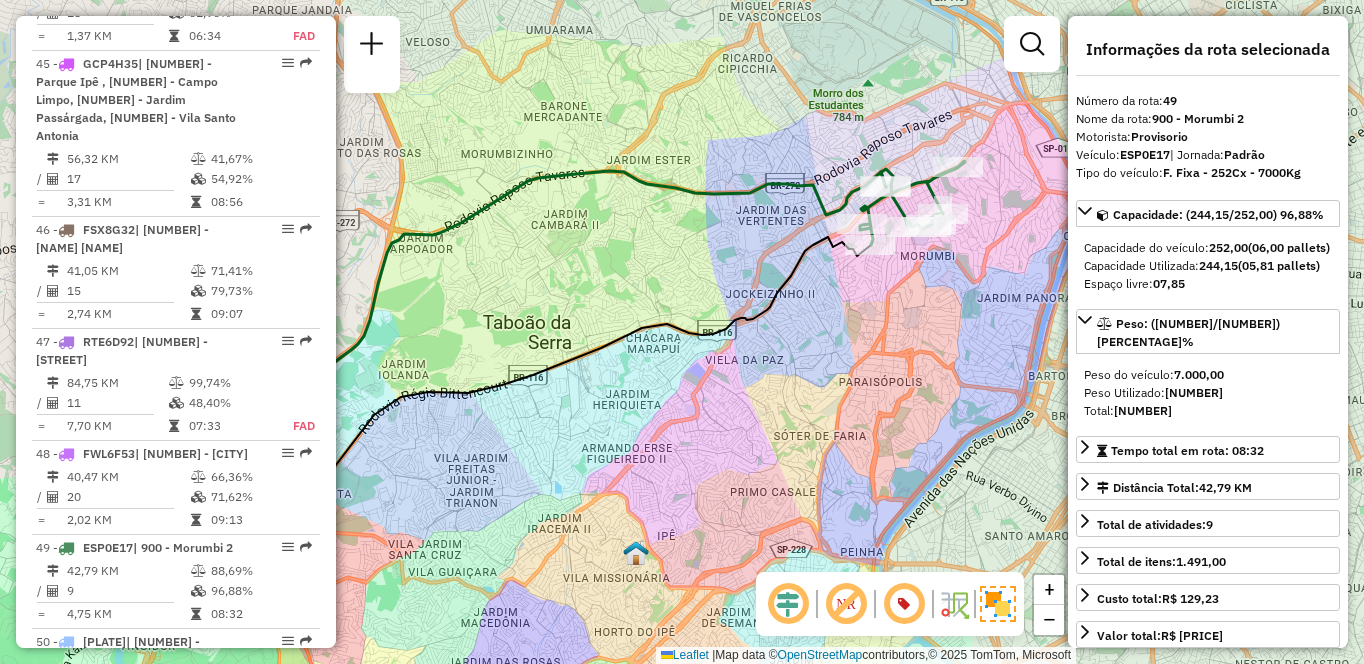 scroll, scrollTop: 1660, scrollLeft: 0, axis: vertical 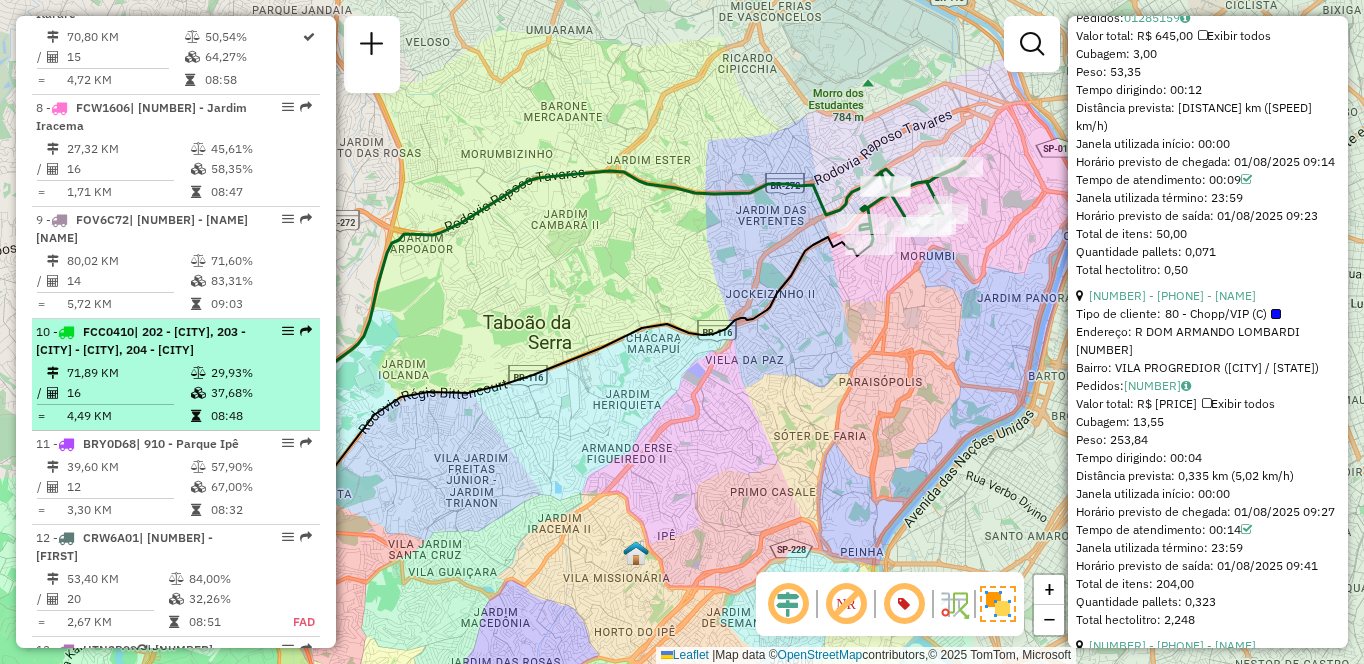 click on "[NUMBER] -       [PLATE]   | [NUMBER] - [NAME] [NAME], [NUMBER] - [NAME] [NAME] - [NAME]" at bounding box center [142, 341] 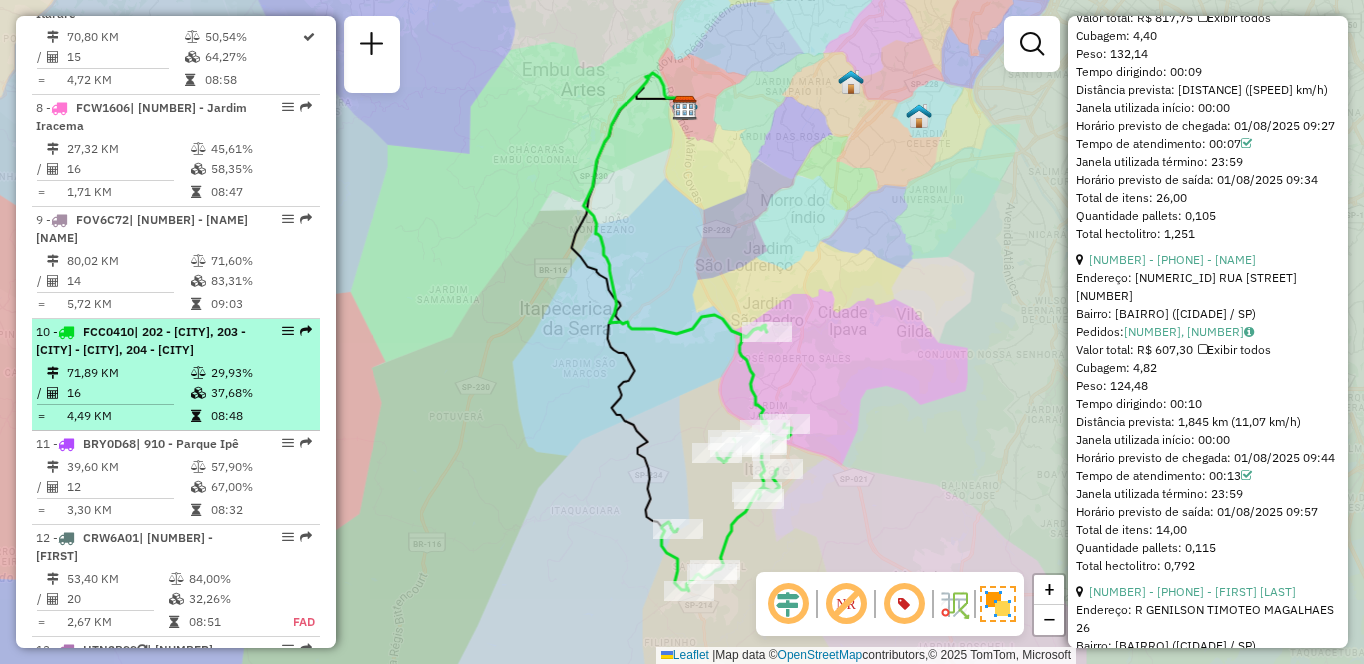 scroll, scrollTop: 1678, scrollLeft: 0, axis: vertical 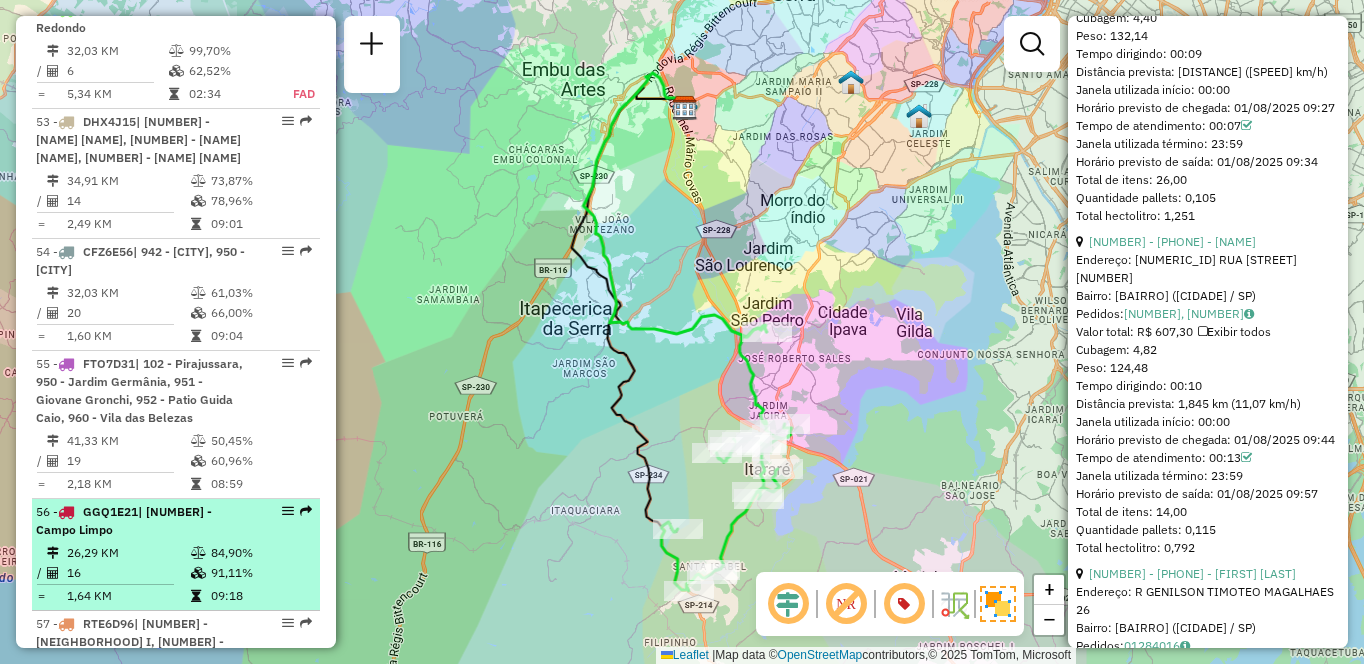click at bounding box center [198, 573] 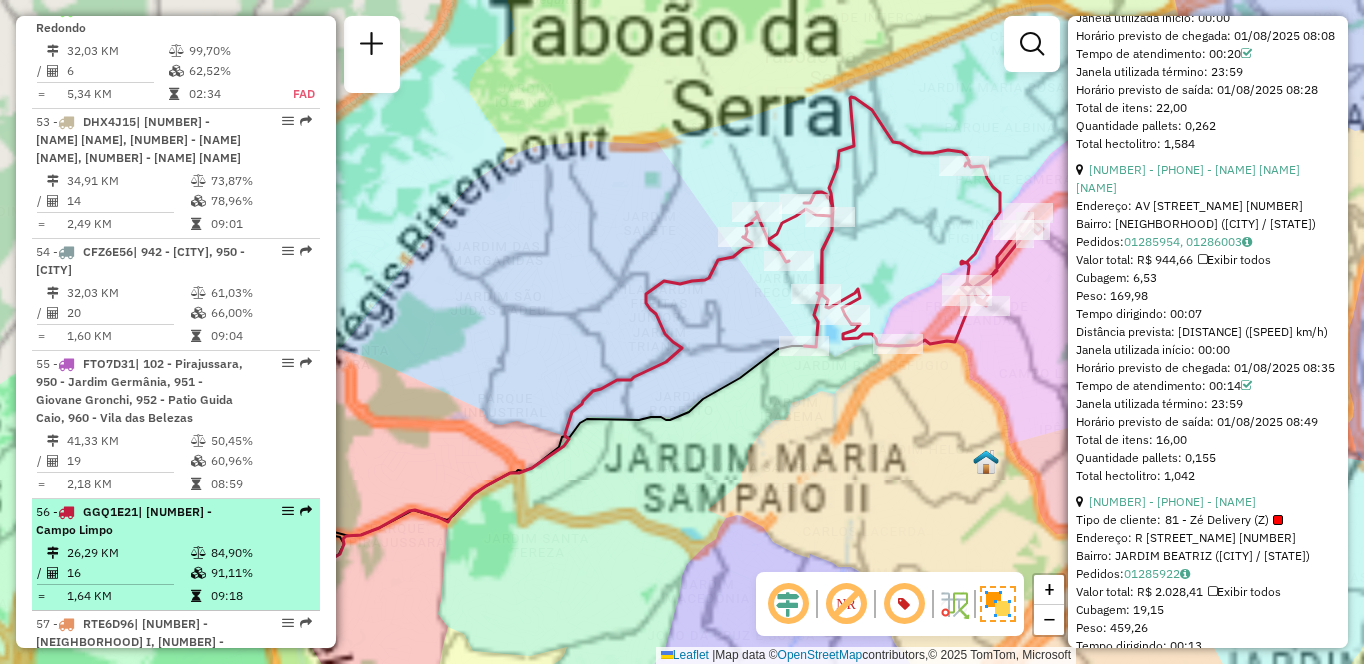 scroll, scrollTop: 1660, scrollLeft: 0, axis: vertical 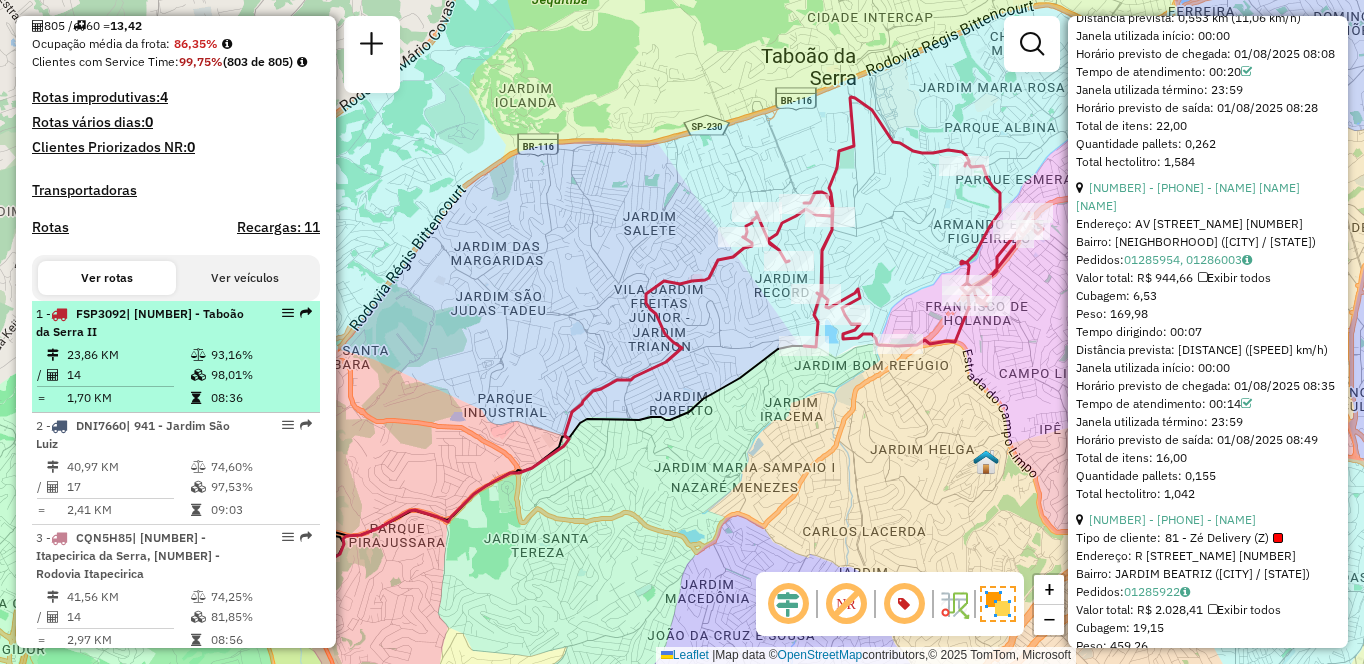 click on "23,86 KM" at bounding box center [128, 355] 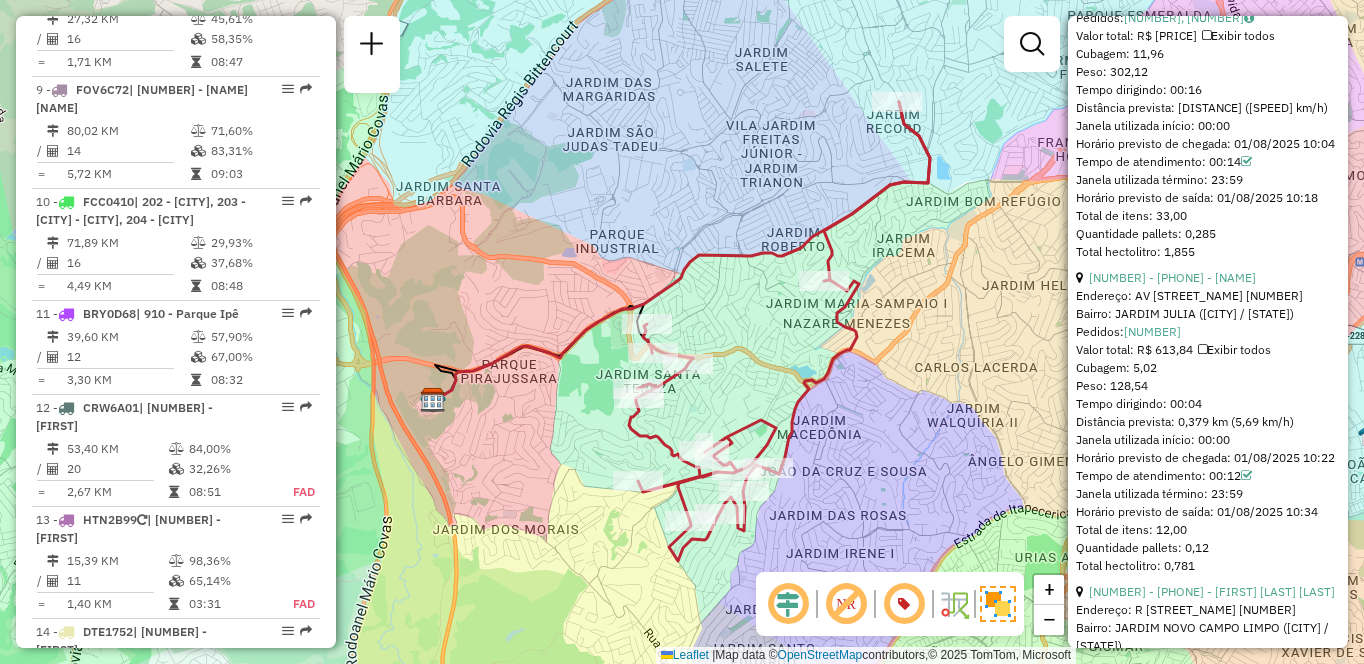 scroll, scrollTop: 5756, scrollLeft: 0, axis: vertical 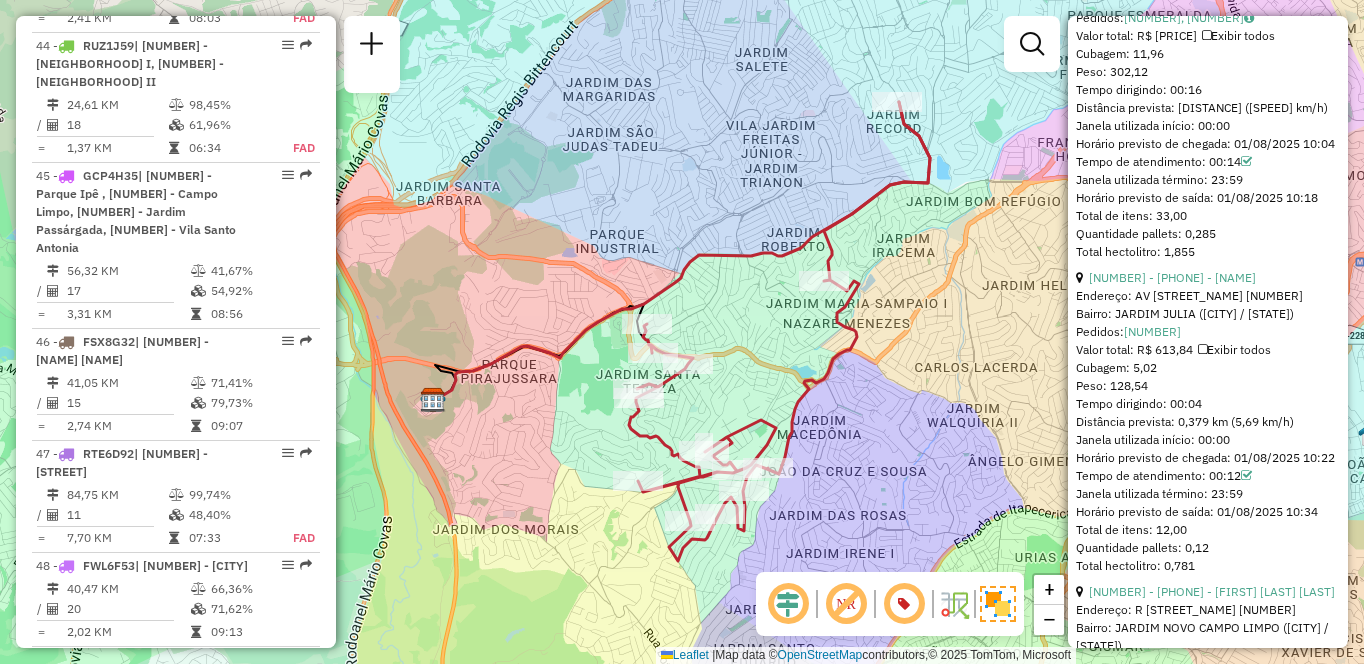 click on "Depósito: CDD Embu Total de rotas: [NUMBER] Distância Total: [NUMBER] km Tempo total: [TIME] Custo total: R$ [NUMBER] Valor total: R$ [NUMBER] - Total roteirizado: R$ [NUMBER] - Total não roteirizado: R$ [NUMBER] Total de Atividades Roteirizadas: [NUMBER] Total de Pedidos Roteirizados: [NUMBER] Peso total roteirizado: [NUMBER] Cubagem total roteirizado: [NUMBER] Total de Atividades não Roteirizadas: [NUMBER] Total de Pedidos não Roteirizados: [NUMBER] Total de caixas por viagem: [NUMBER] / [NUMBER] = [NUMBER] Média de Atividades por viagem: [NUMBER] / [NUMBER] = [NUMBER] Ocupação média da frota: [PERCENTAGE]% Clientes com Service Time: [PERCENTAGE]% ( [NUMBER] de [NUMBER] ) Rotas improdutivas: [NUMBER] Rotas vários dias: [NUMBER] Clientes Priorizados NR: [NUMBER] Transportadoras Rotas Recargas: [NUMBER] Ver rotas Ver veículos 1 - [NUMBER] - Taboão da Serra II [NUMBER] KM [PERCENTAGE]% / [NUMBER] [PERCENTAGE]% = [NUMBER] KM [TIME] 2 - [NUMBER] - Jardim São Luiz [NUMBER] KM [PERCENTAGE]% / [NUMBER] [PERCENTAGE]% = [NUMBER] KM 3 -" at bounding box center (176, -1746) 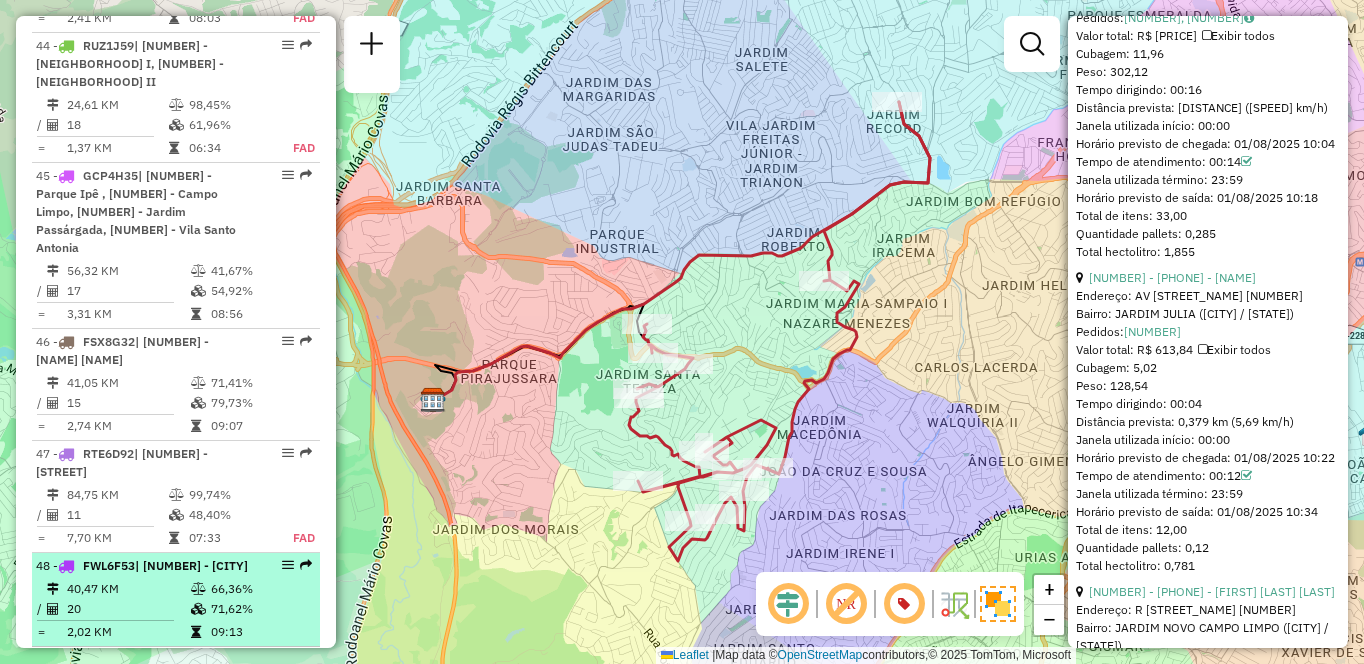 click on "71,62%" at bounding box center [260, 609] 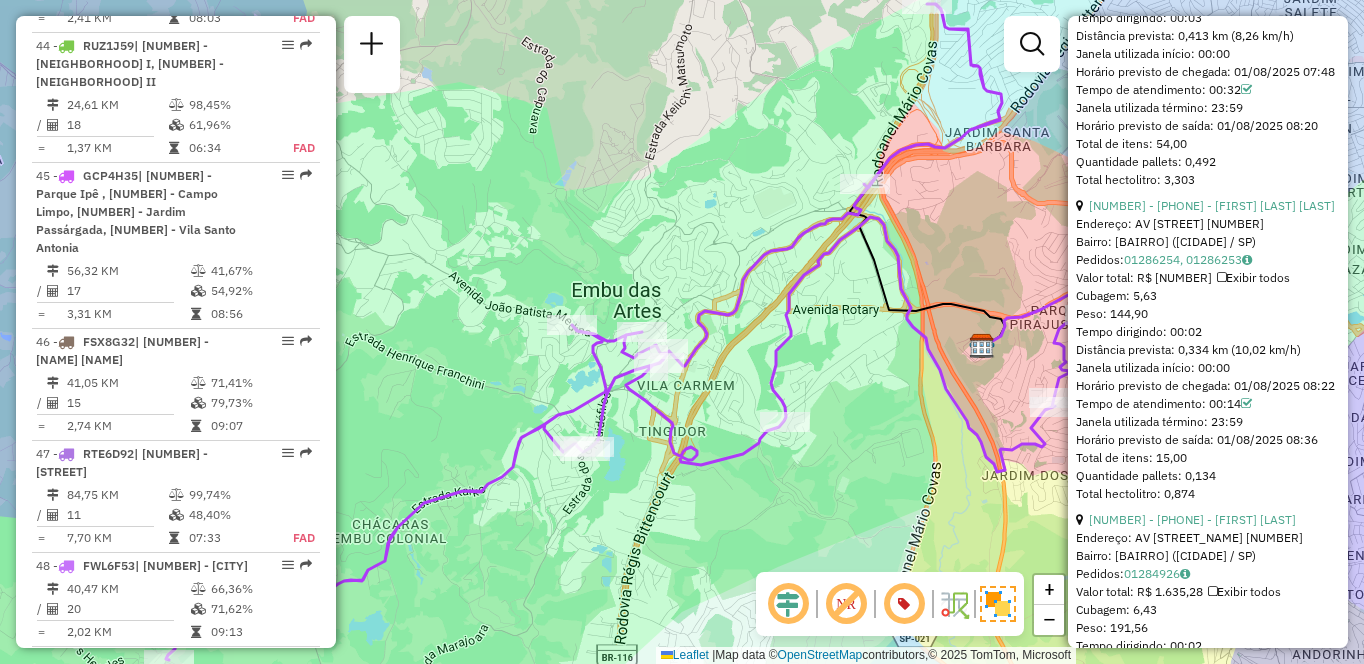 scroll, scrollTop: 7060, scrollLeft: 0, axis: vertical 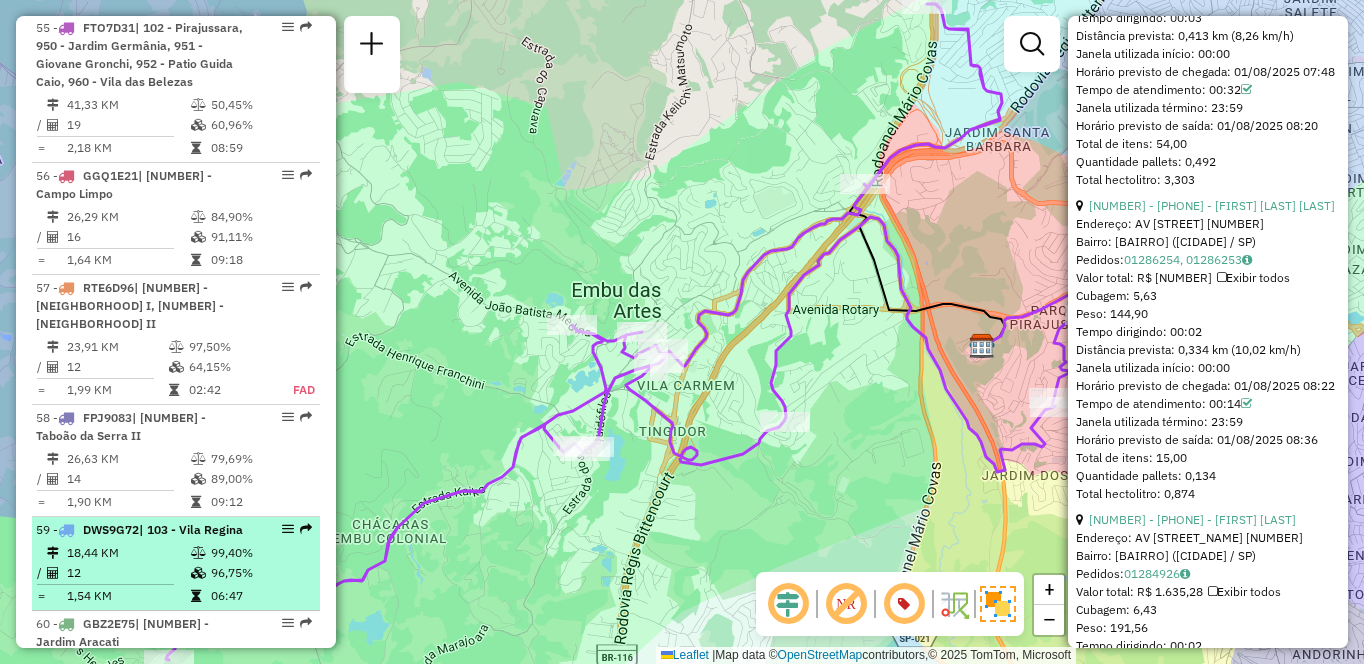 click at bounding box center (113, 584) 